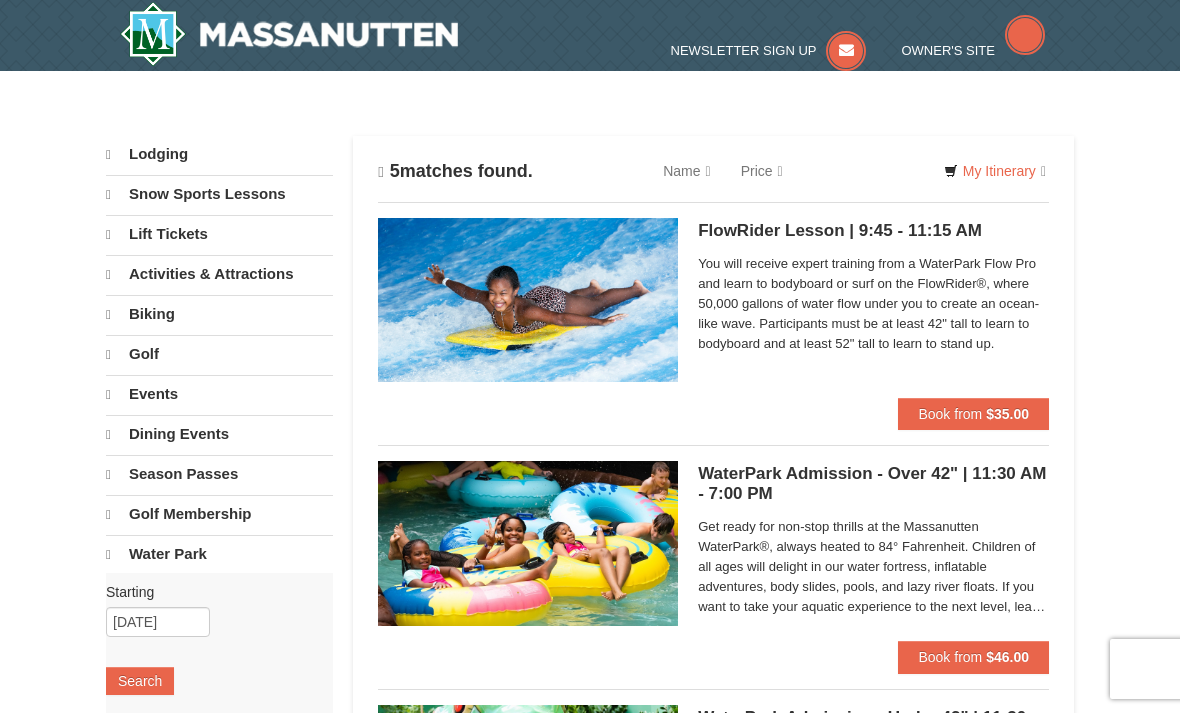 scroll, scrollTop: 0, scrollLeft: 0, axis: both 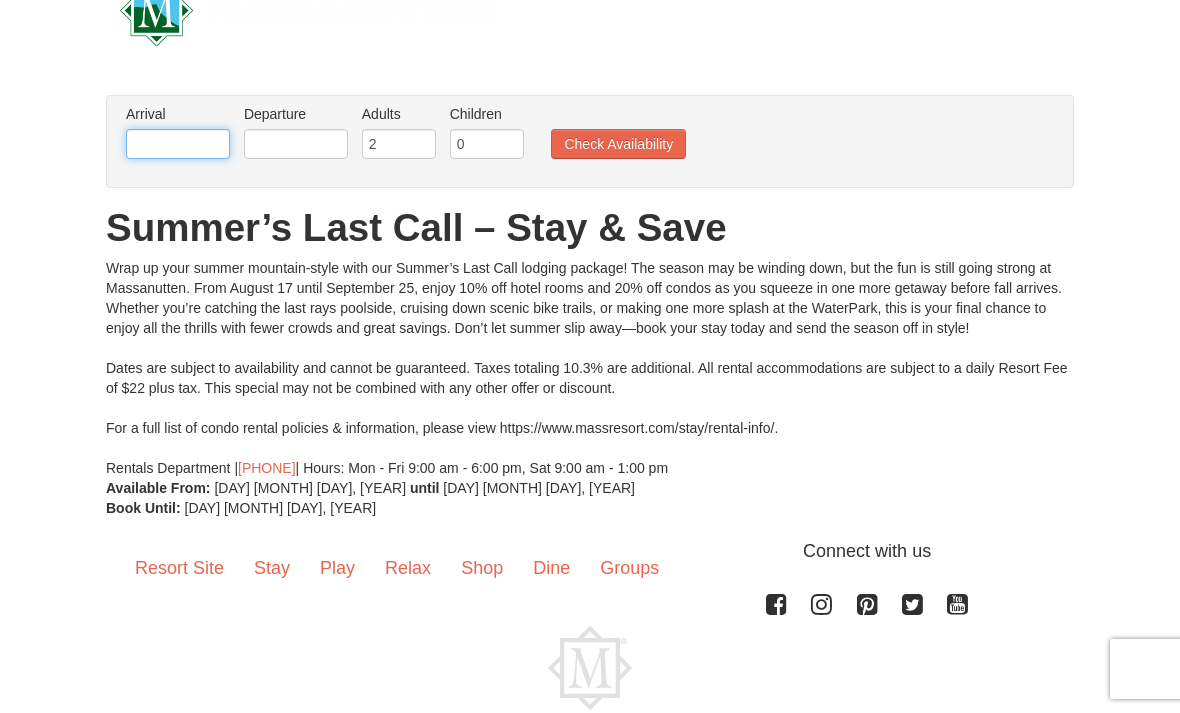 click at bounding box center [178, 144] 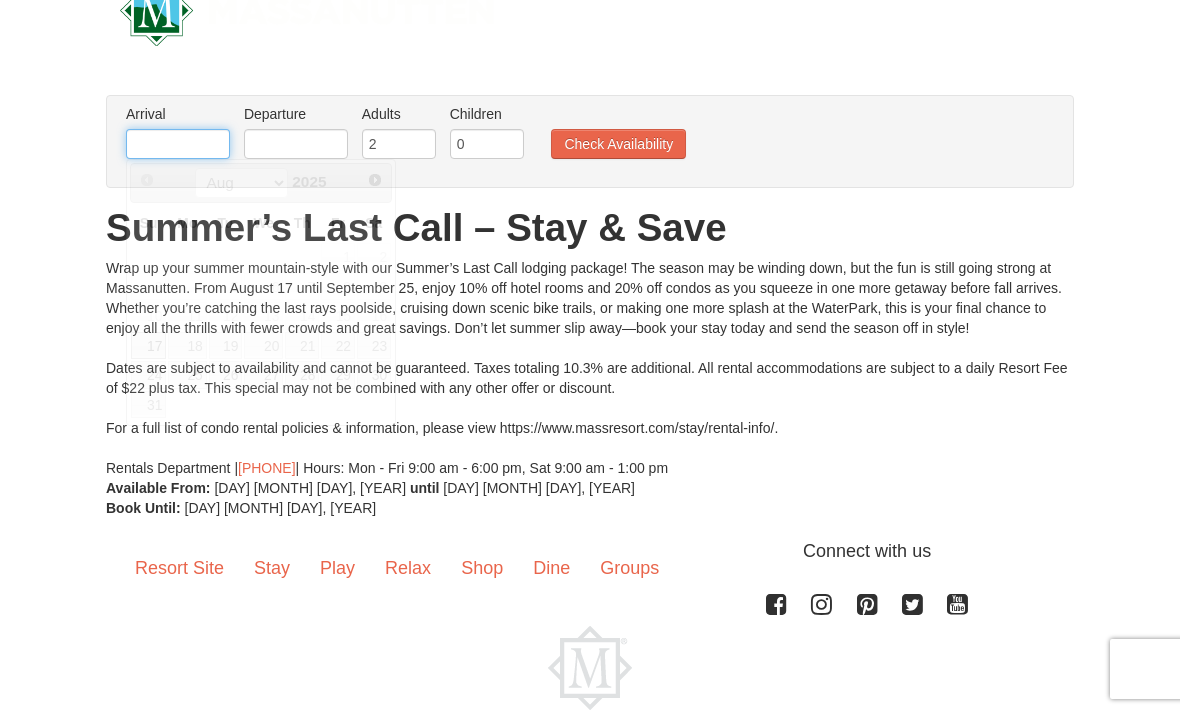 scroll, scrollTop: 53, scrollLeft: 0, axis: vertical 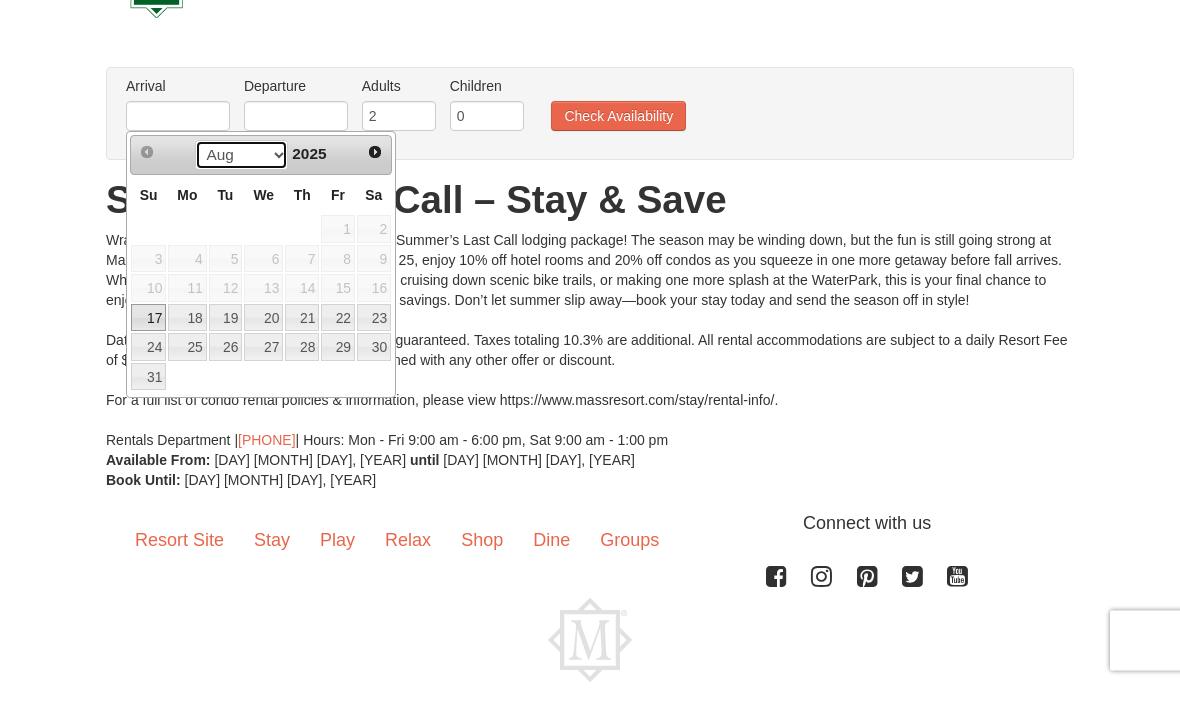 click on "Aug Sep" at bounding box center [241, 184] 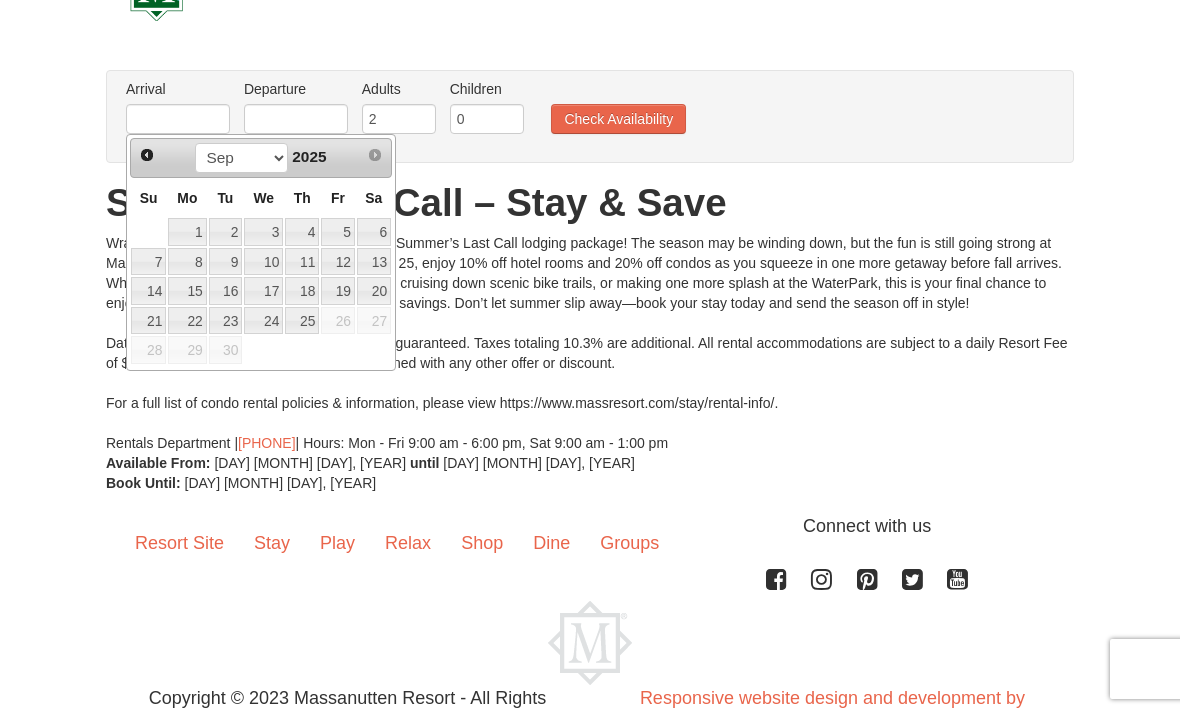 click on "27" at bounding box center (374, 321) 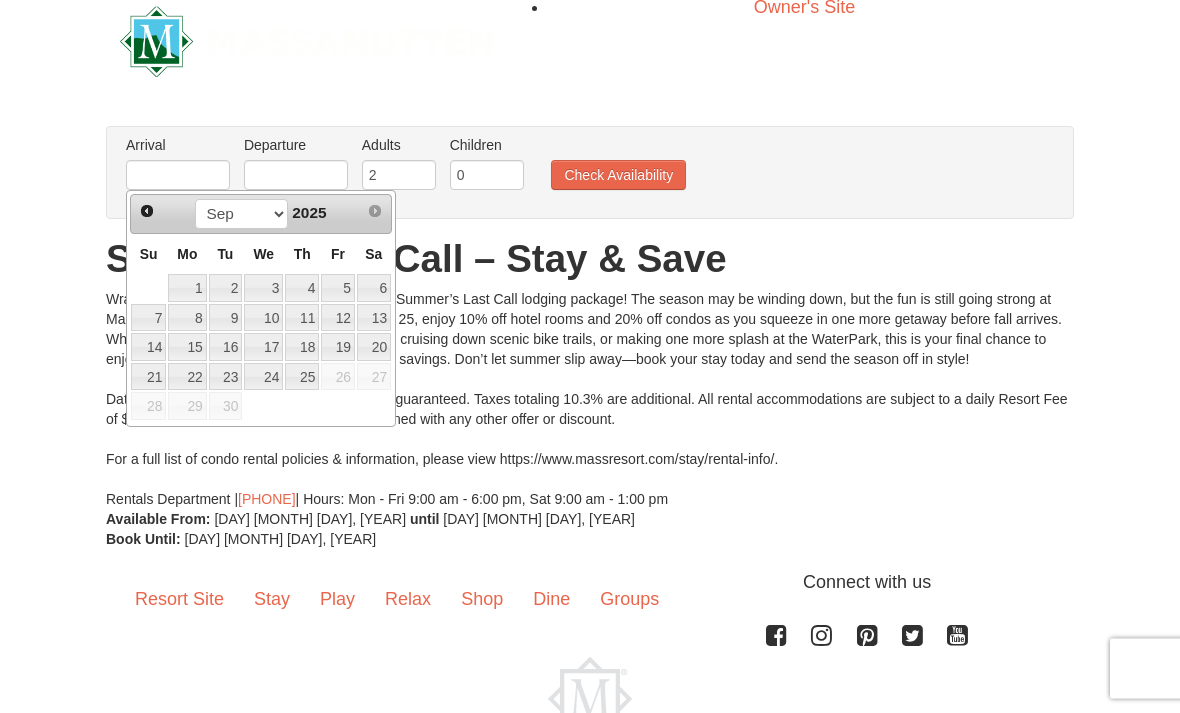 scroll, scrollTop: 0, scrollLeft: 0, axis: both 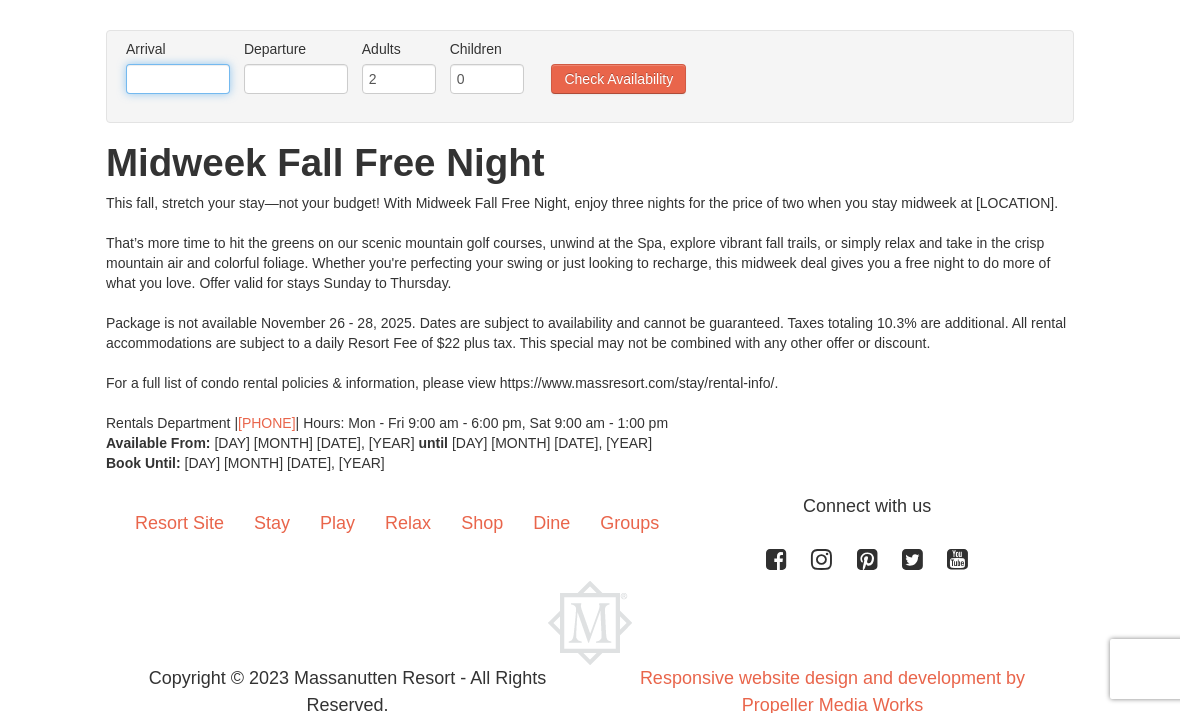 click at bounding box center [178, 79] 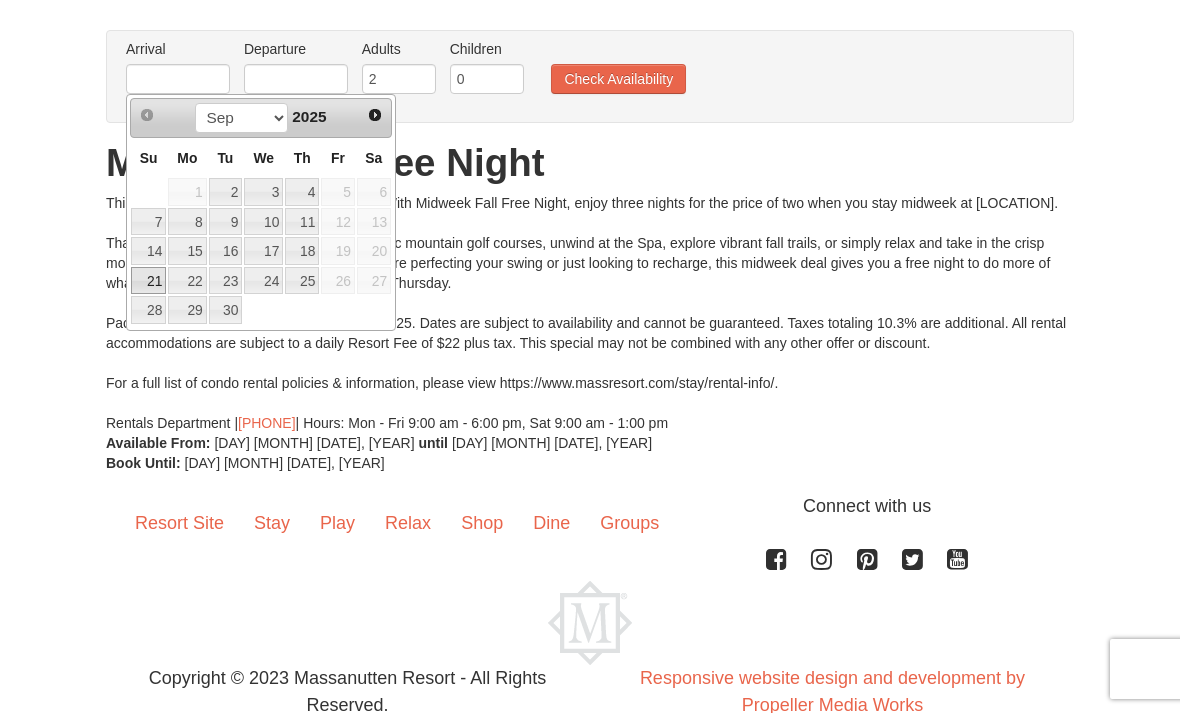 click on "21" at bounding box center [148, 281] 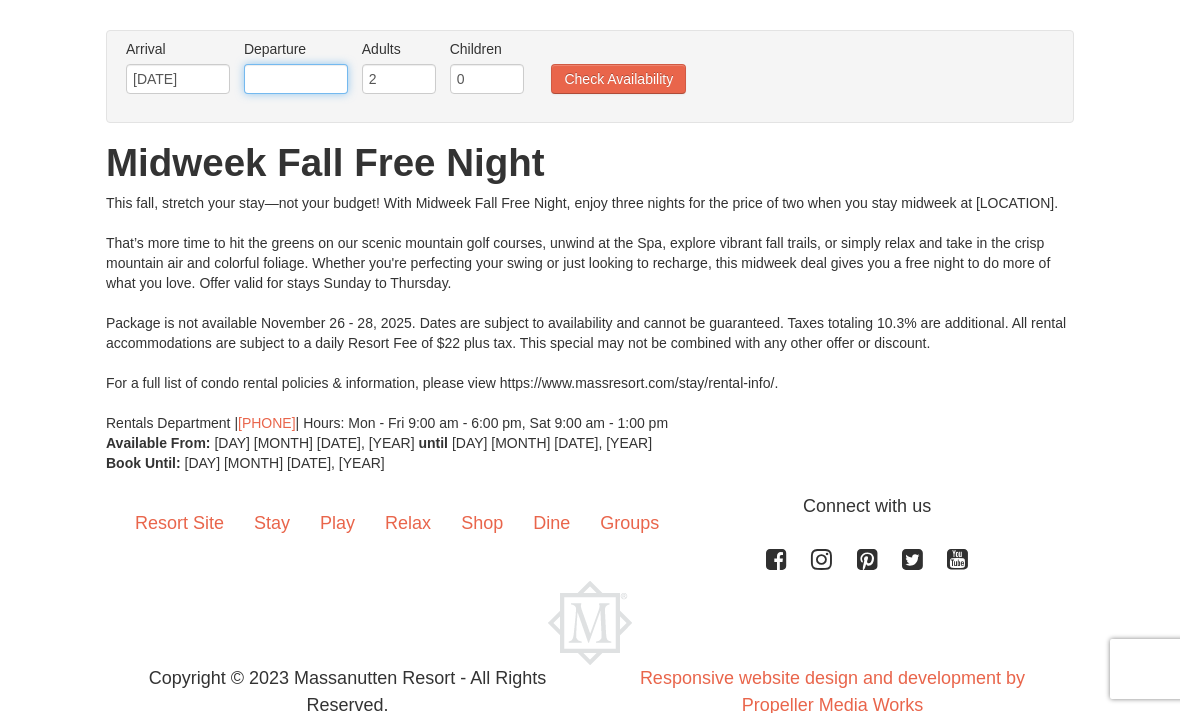 click at bounding box center (296, 79) 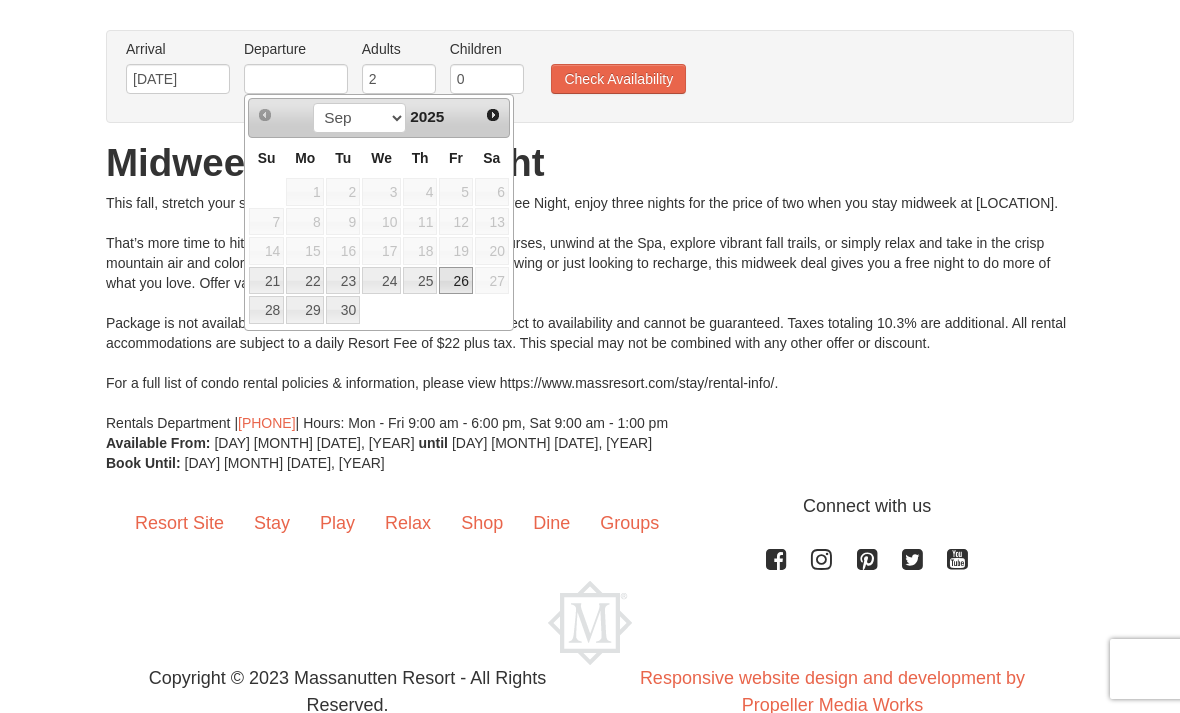 click on "26" at bounding box center (456, 281) 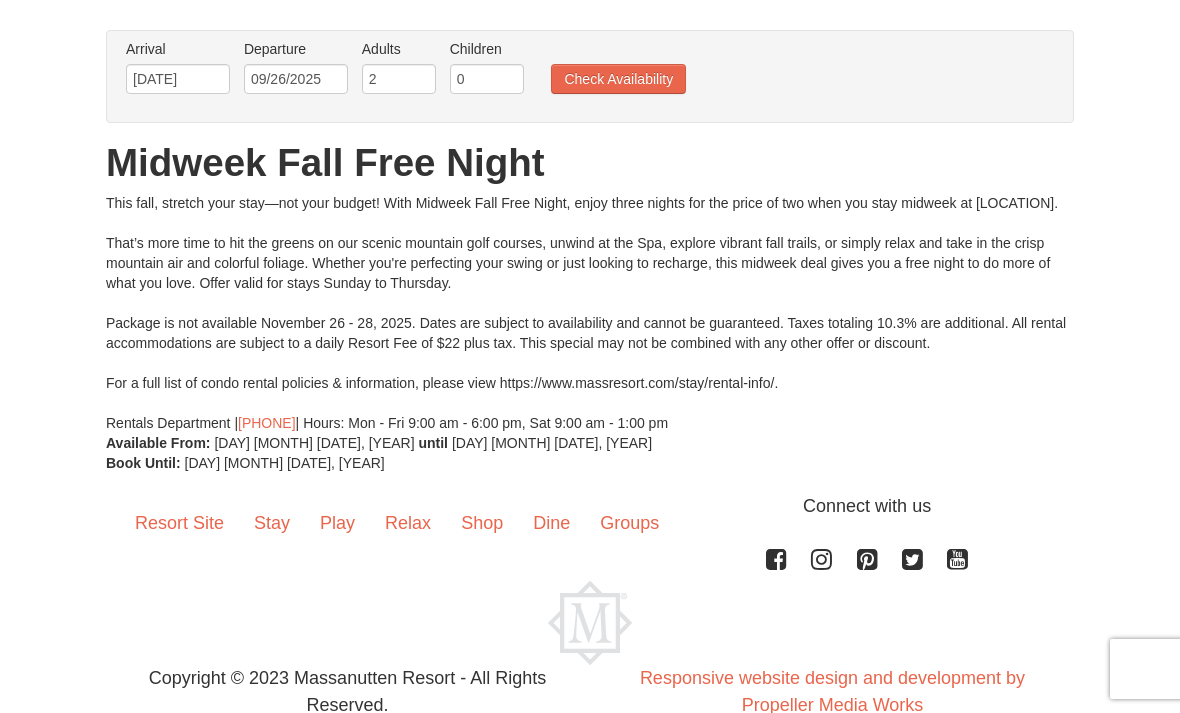 click on "Check Availability" at bounding box center (618, 79) 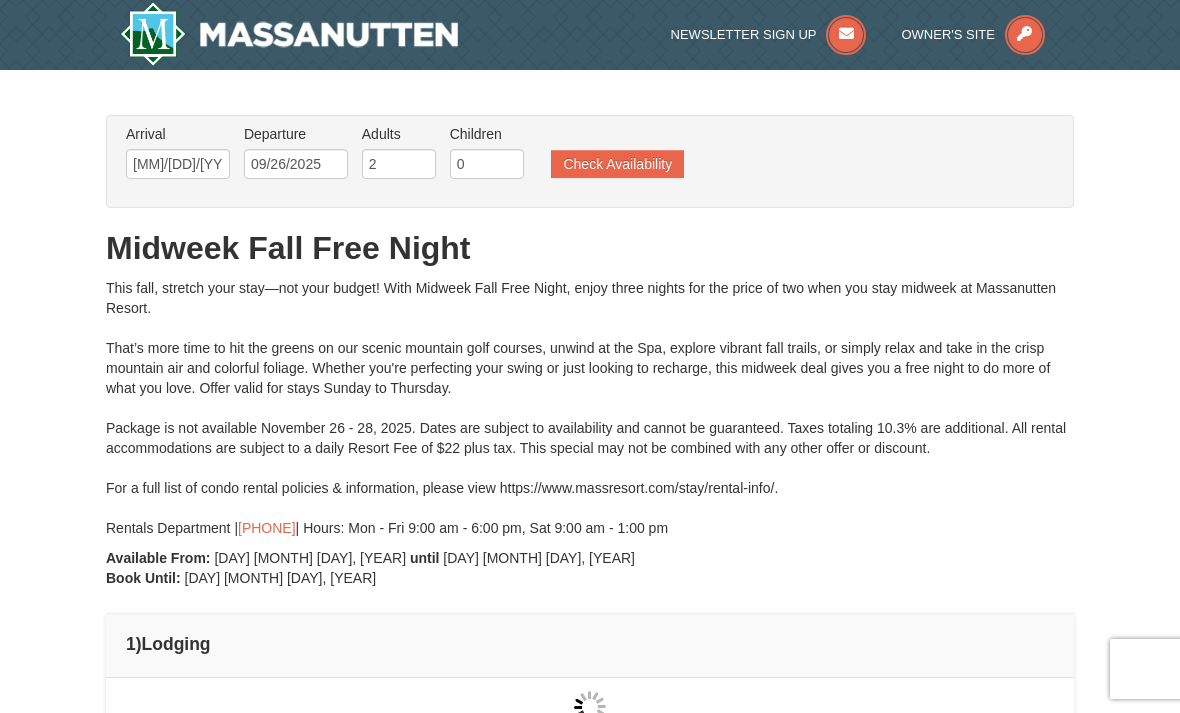 scroll, scrollTop: 0, scrollLeft: 0, axis: both 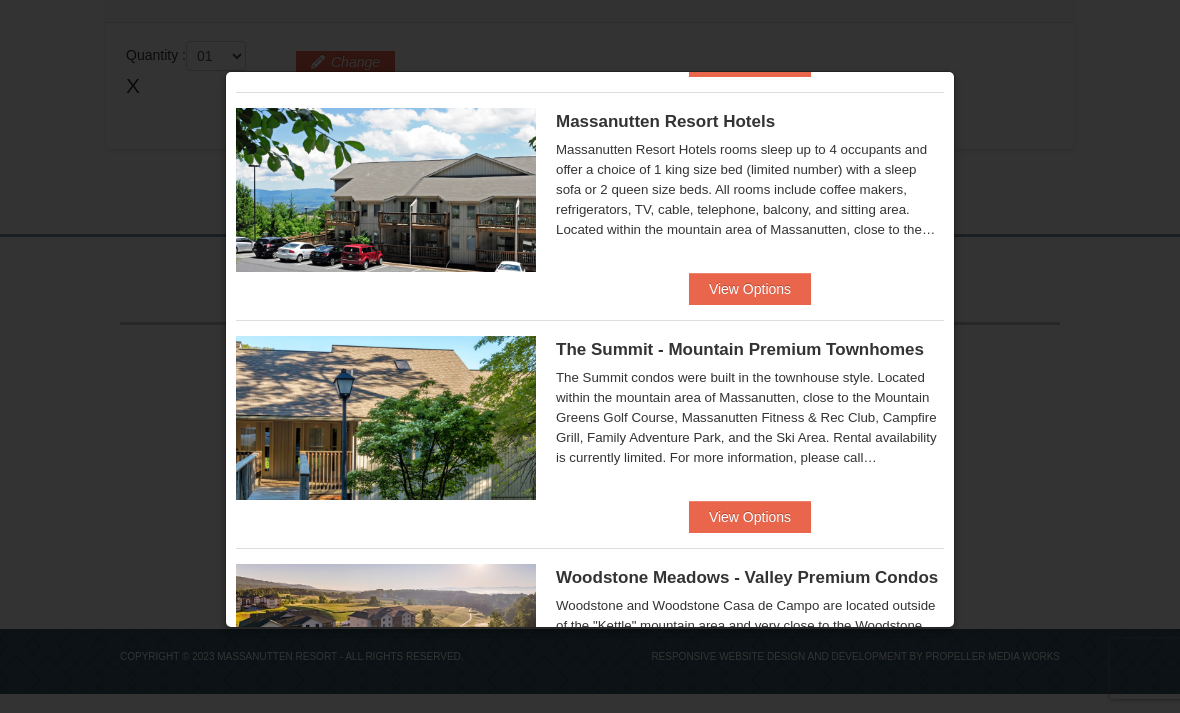 click on "View Options" at bounding box center (750, 289) 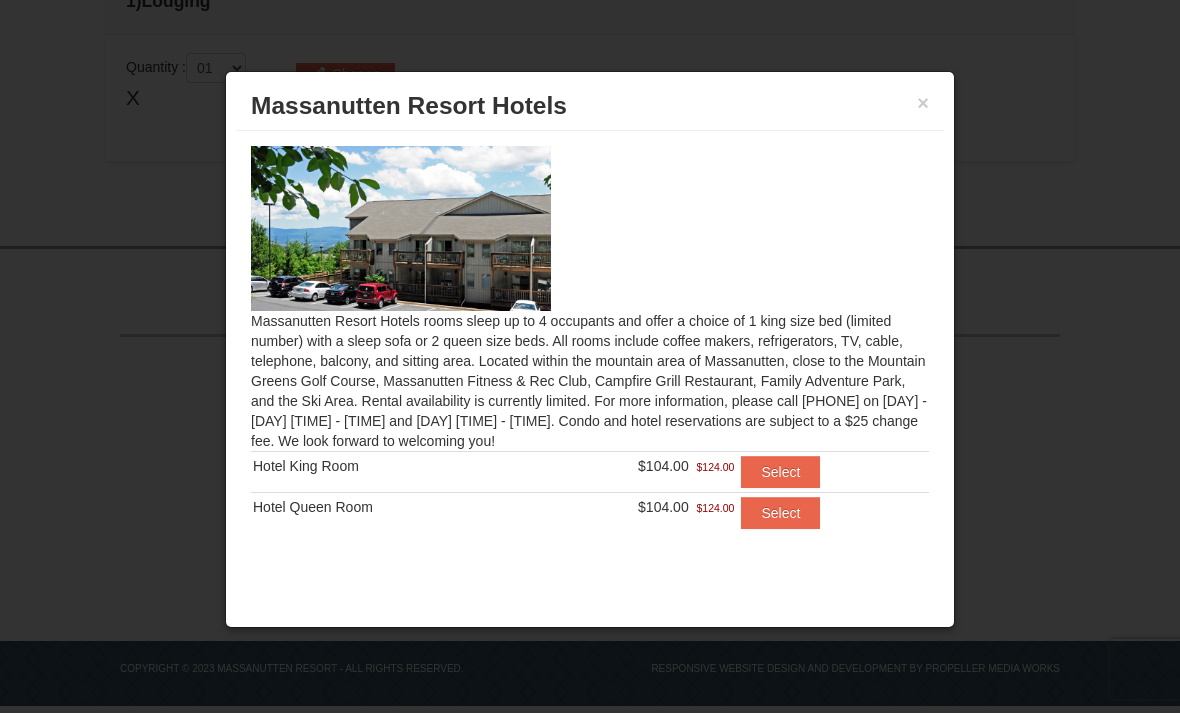 scroll, scrollTop: 633, scrollLeft: 0, axis: vertical 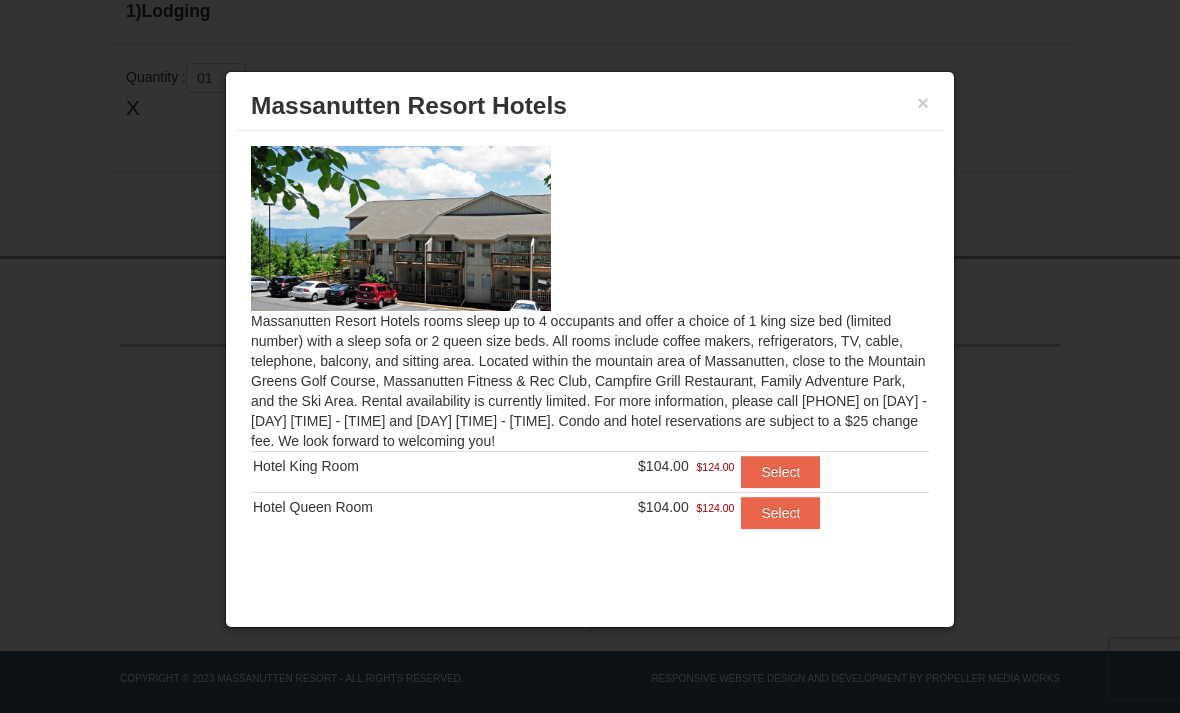 click on "×" at bounding box center [923, 103] 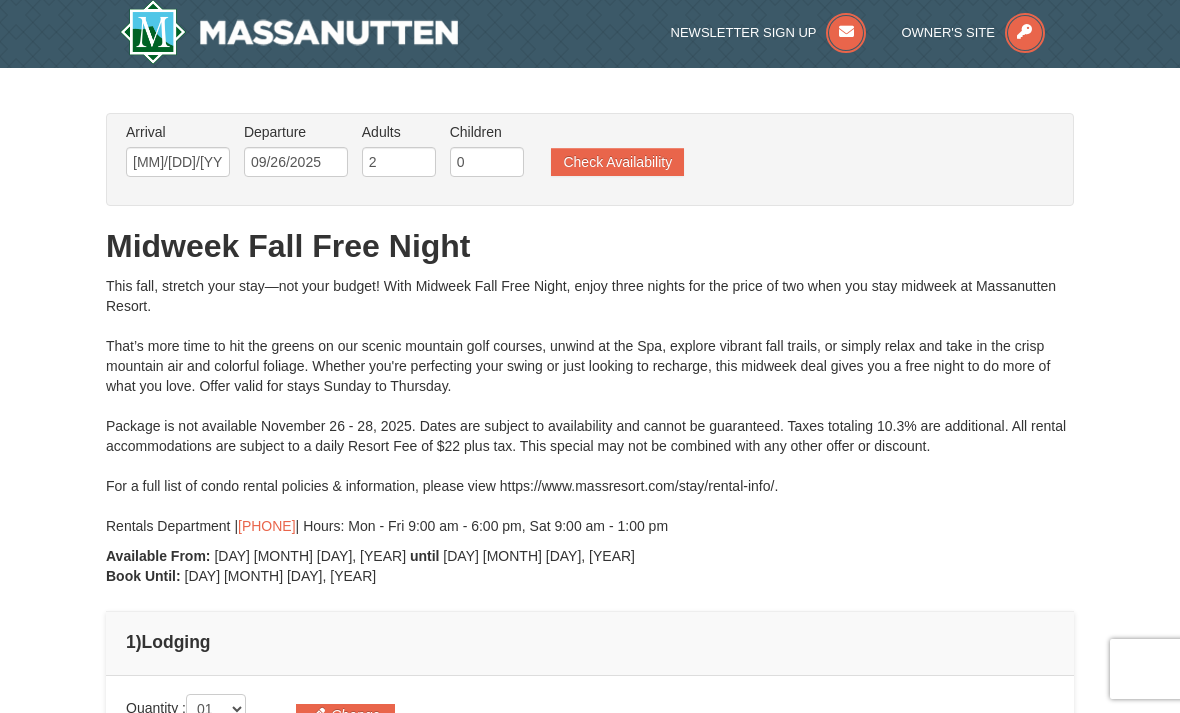scroll, scrollTop: 0, scrollLeft: 0, axis: both 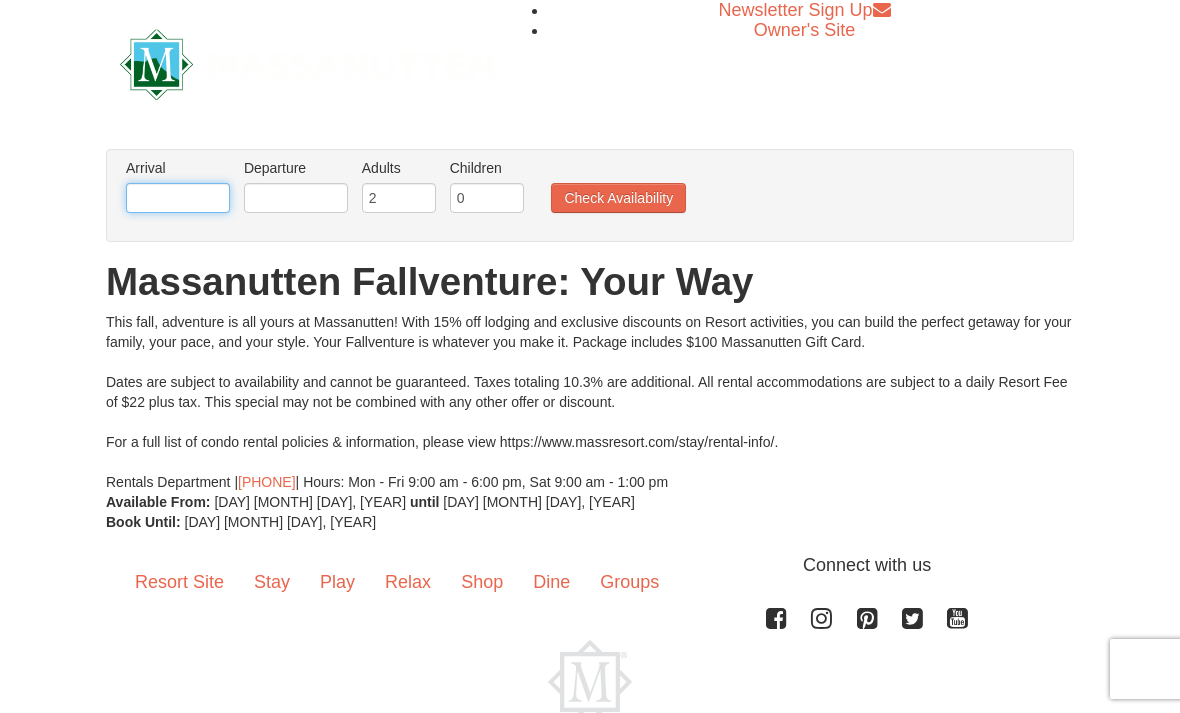 click at bounding box center [178, 198] 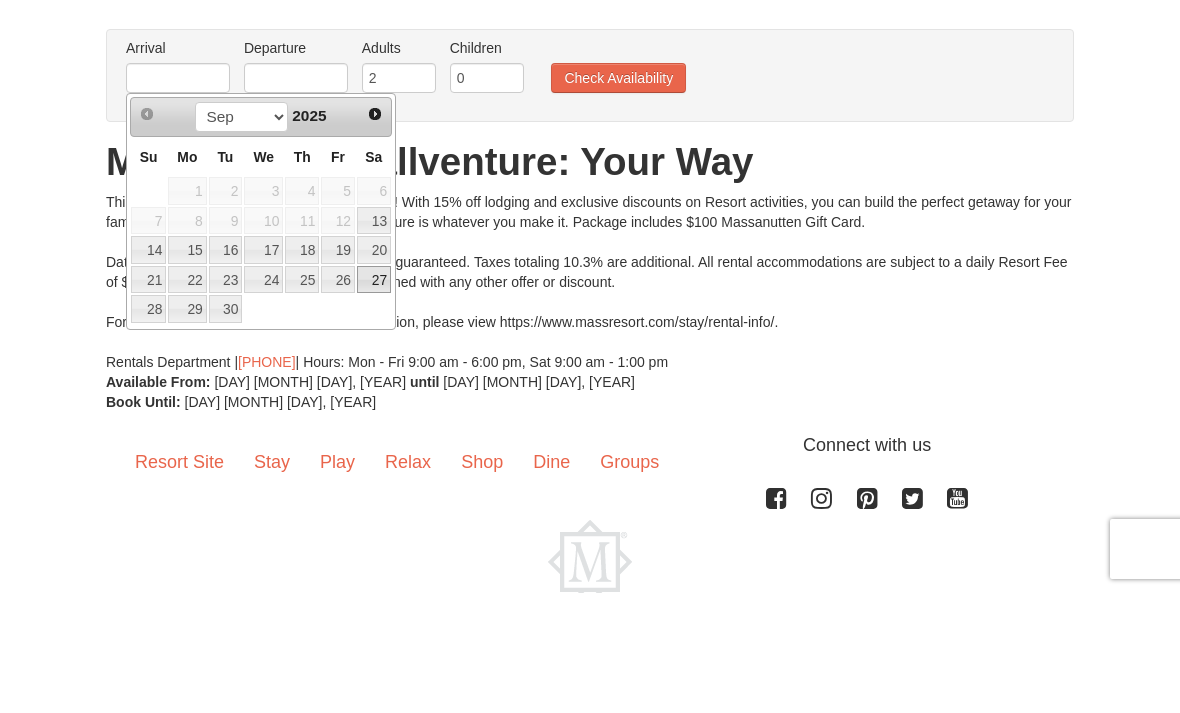 click on "27" at bounding box center [374, 400] 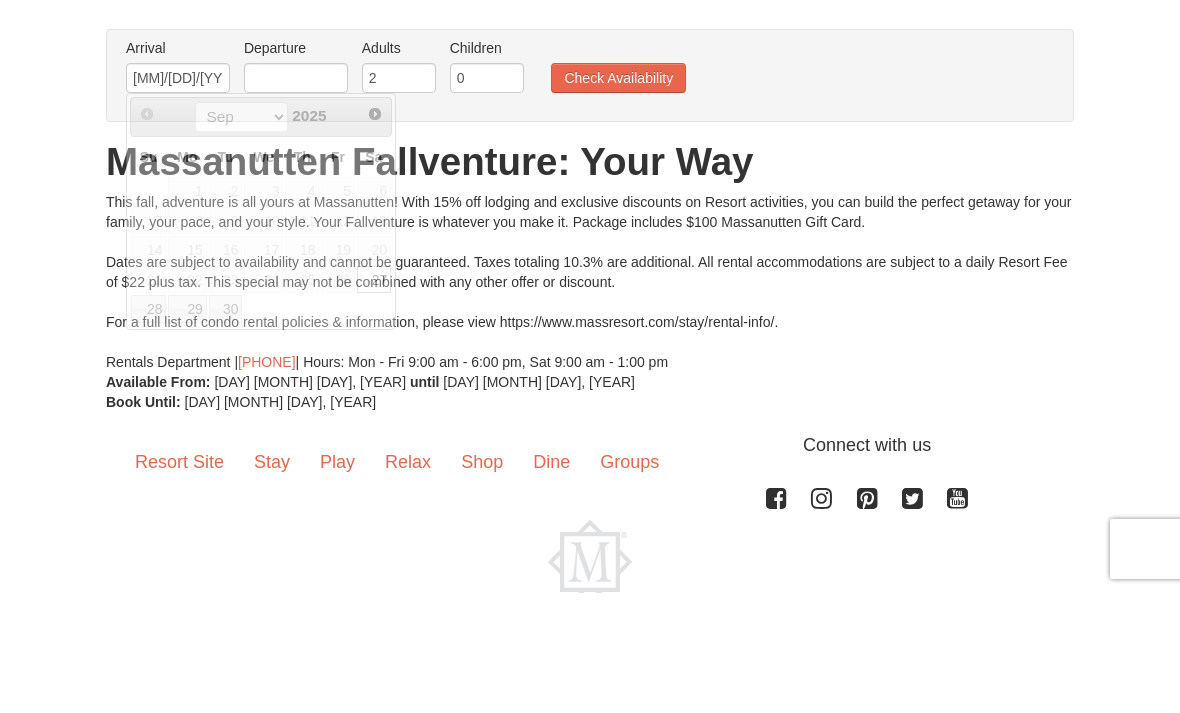 scroll, scrollTop: 39, scrollLeft: 0, axis: vertical 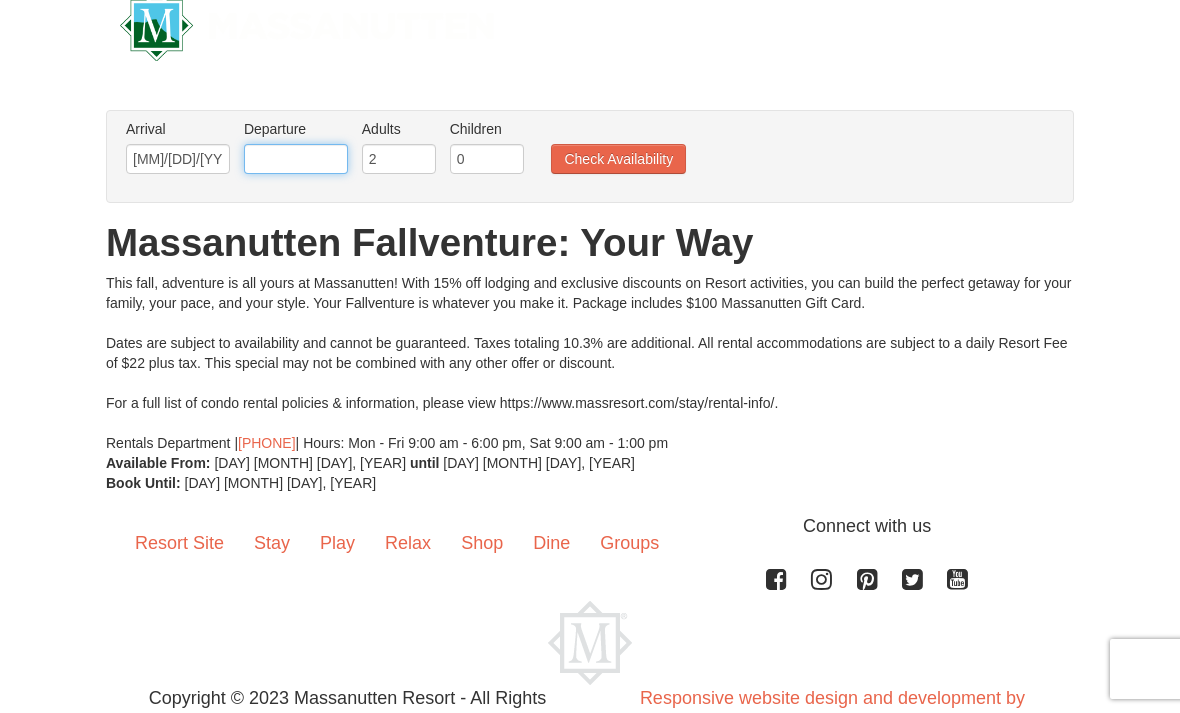 click at bounding box center (296, 159) 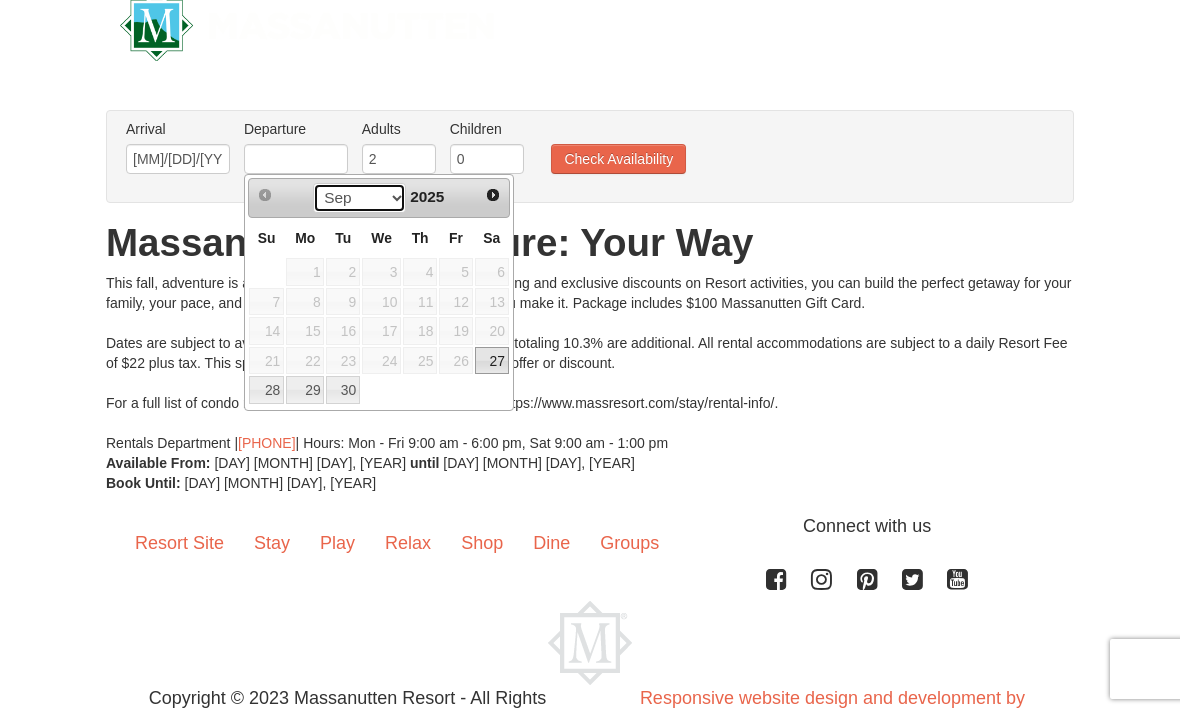 click on "Sep Oct Nov Dec" at bounding box center (359, 198) 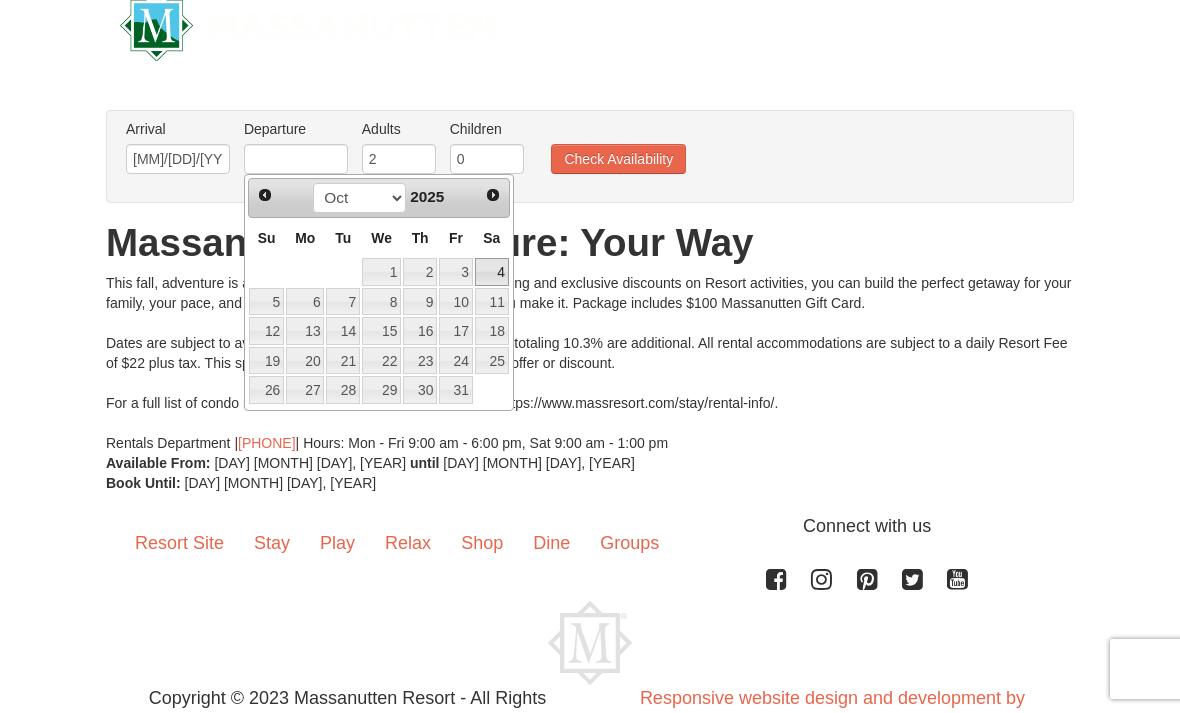 click on "4" at bounding box center (492, 272) 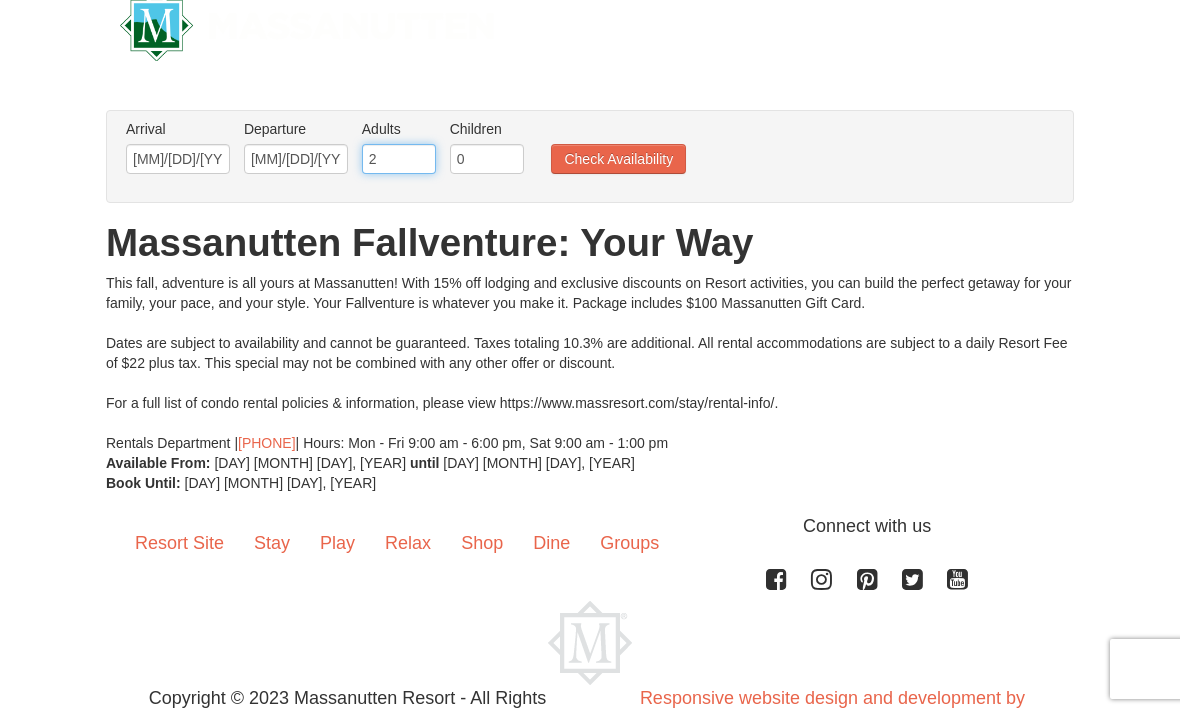 click on "2" at bounding box center [399, 159] 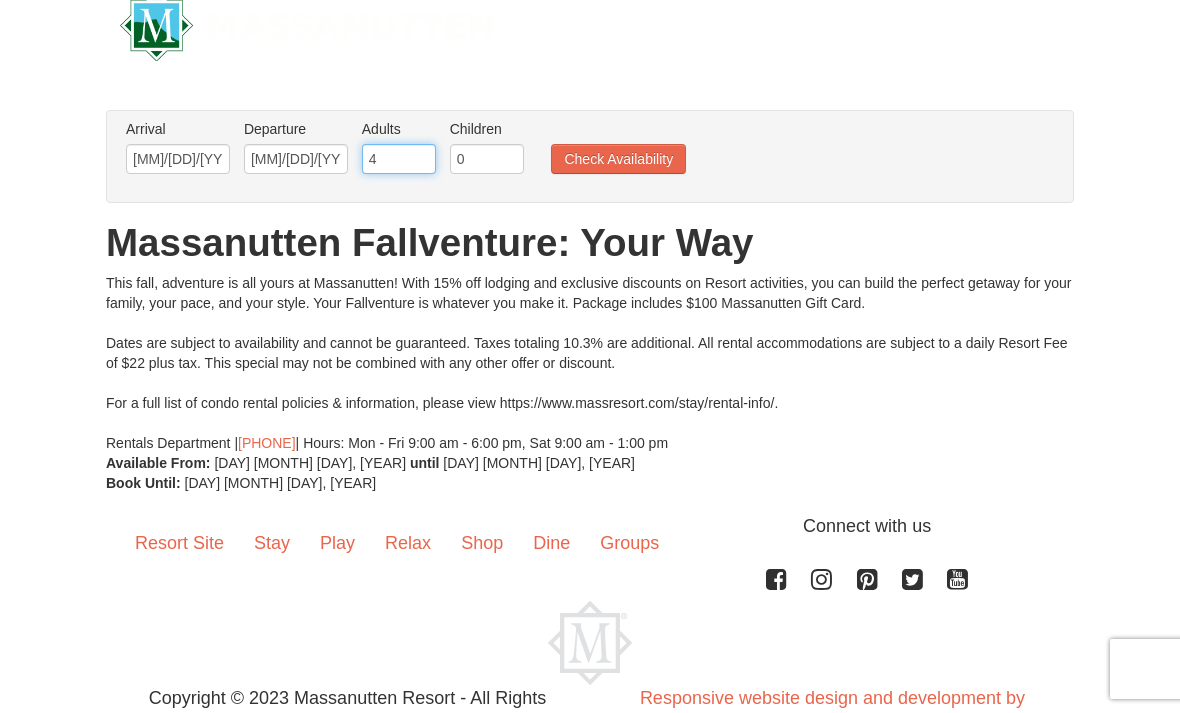 type on "4" 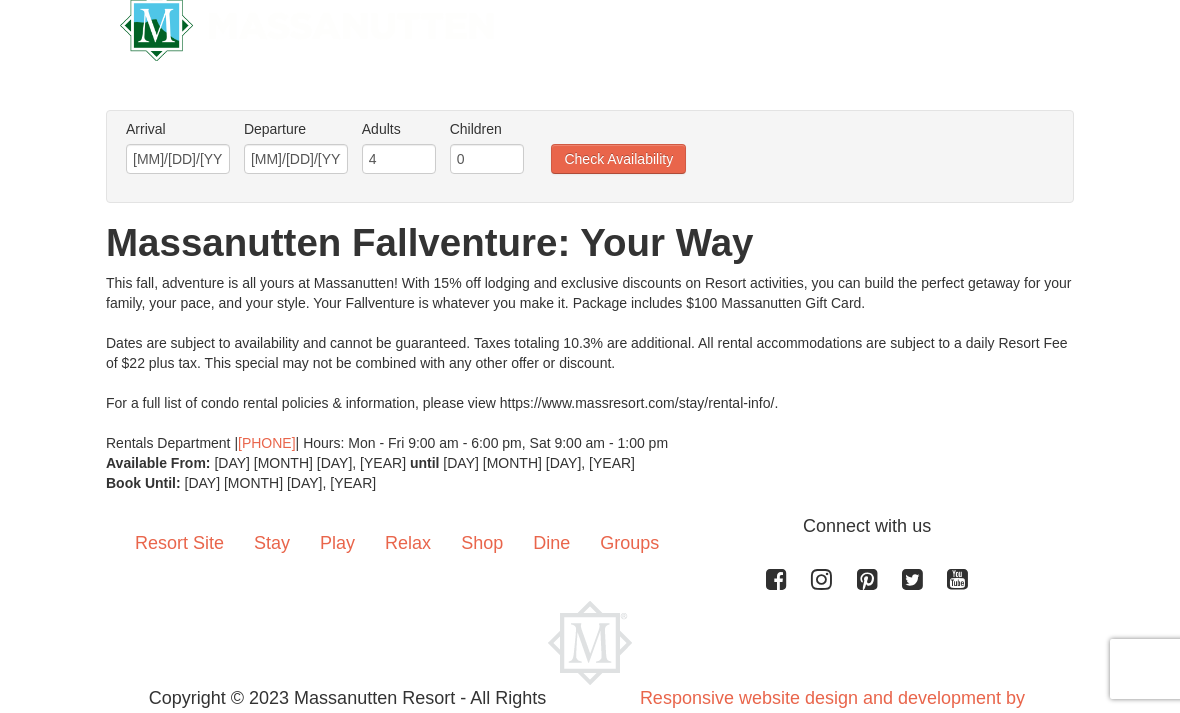 click on "Check Availability" at bounding box center [618, 159] 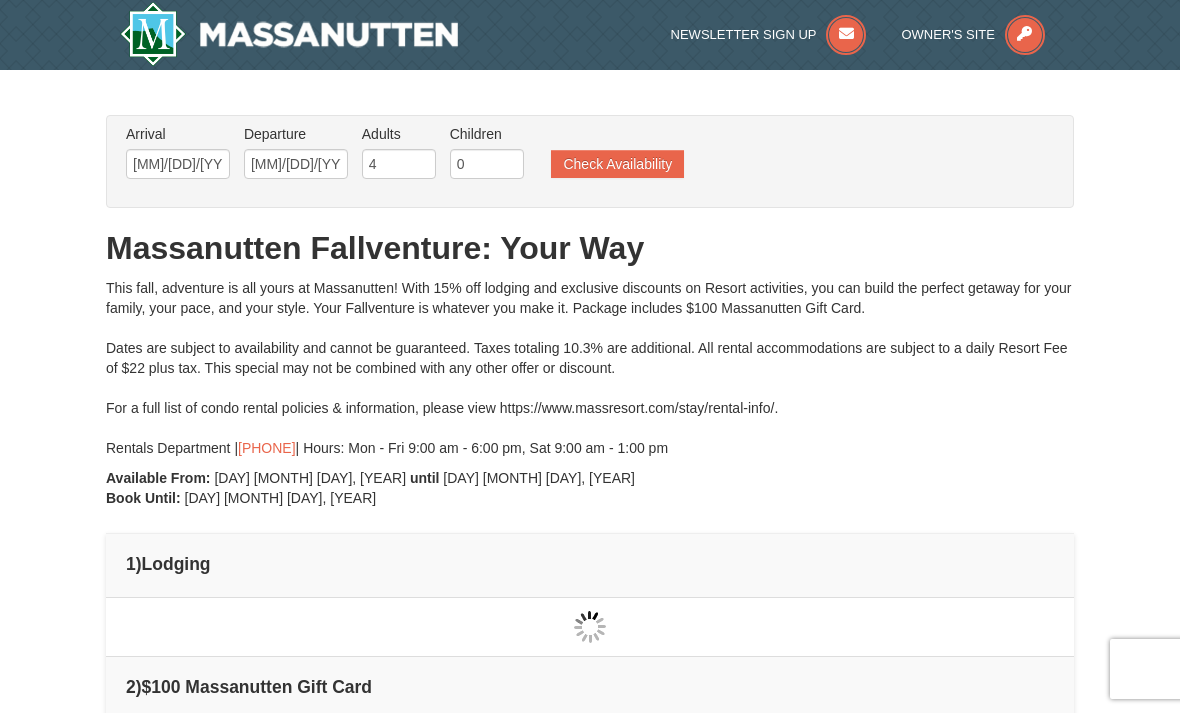 type on "[MM]/[DD]/[YYYY]" 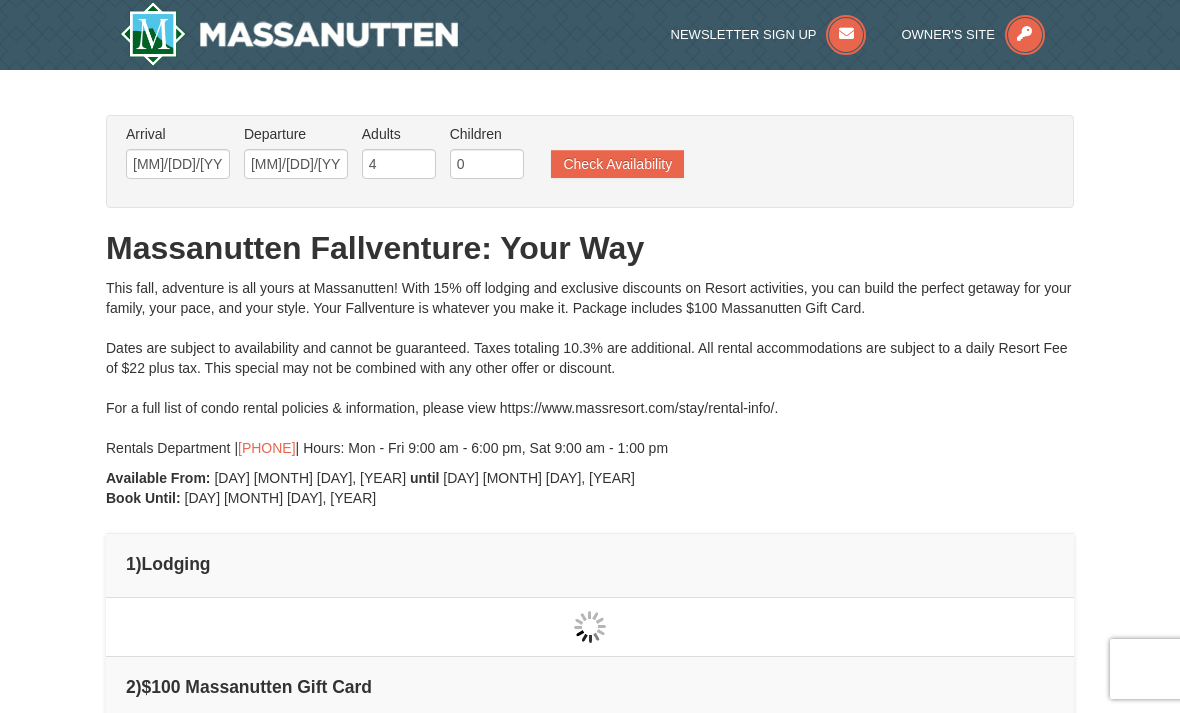 scroll, scrollTop: 64, scrollLeft: 0, axis: vertical 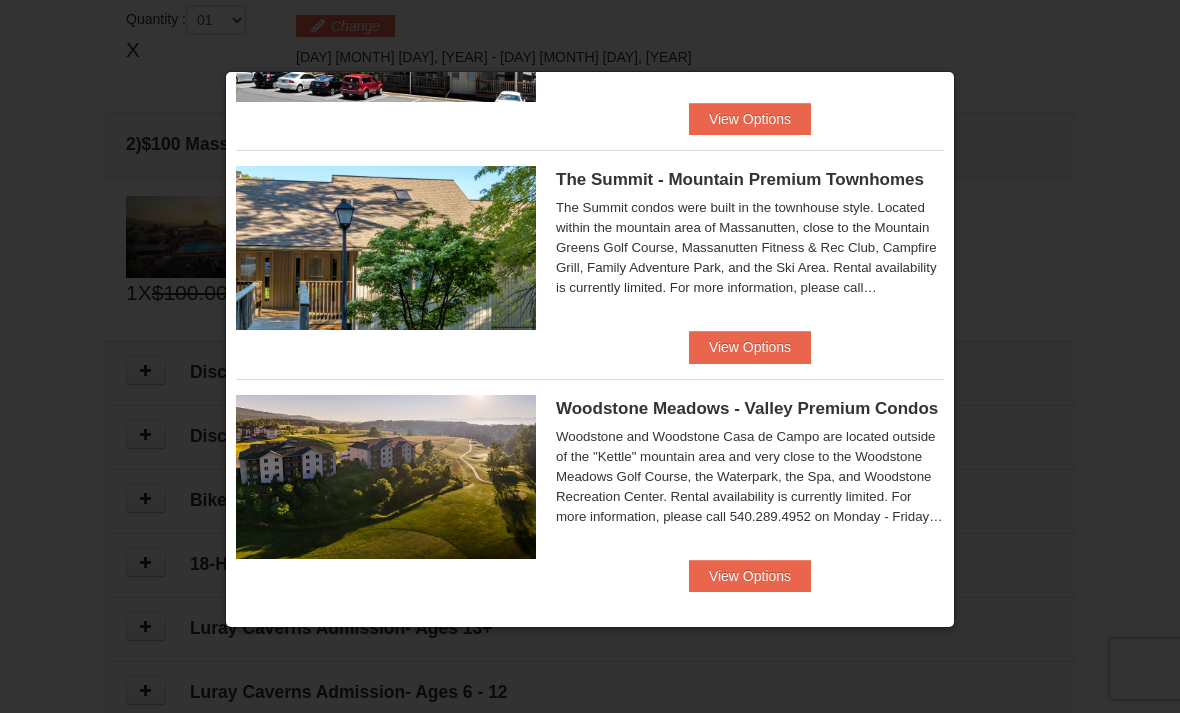 click on "View Options" at bounding box center (750, 576) 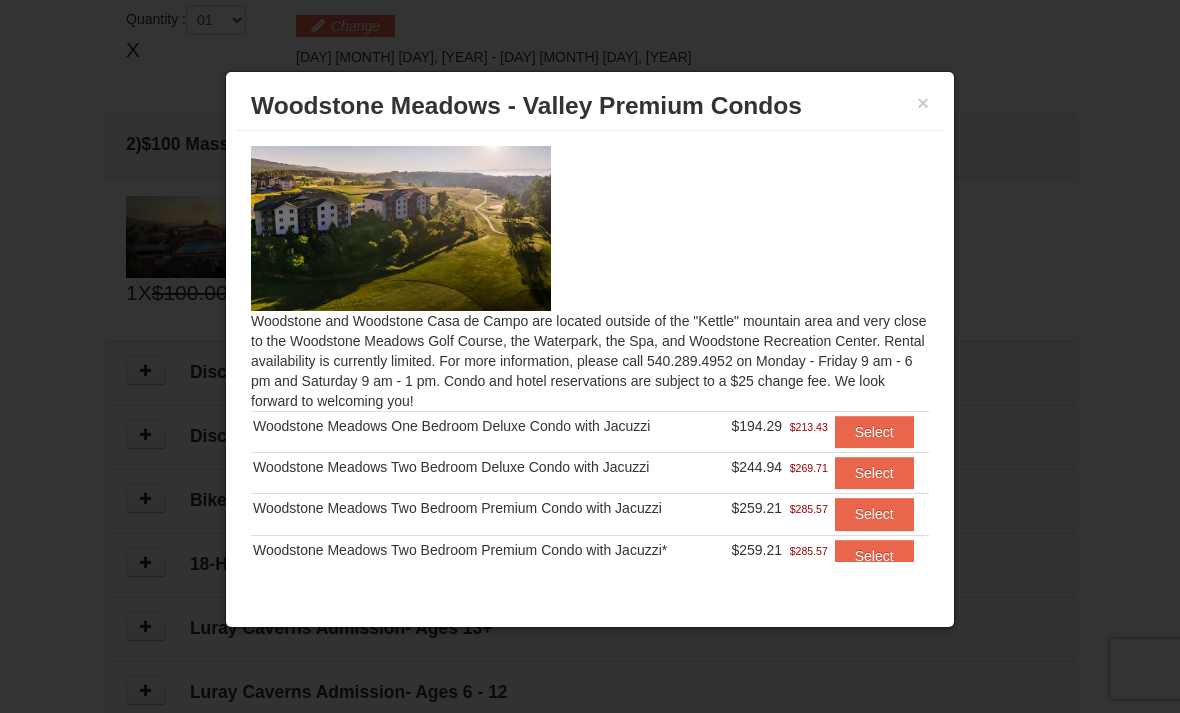 click on "×" at bounding box center [923, 103] 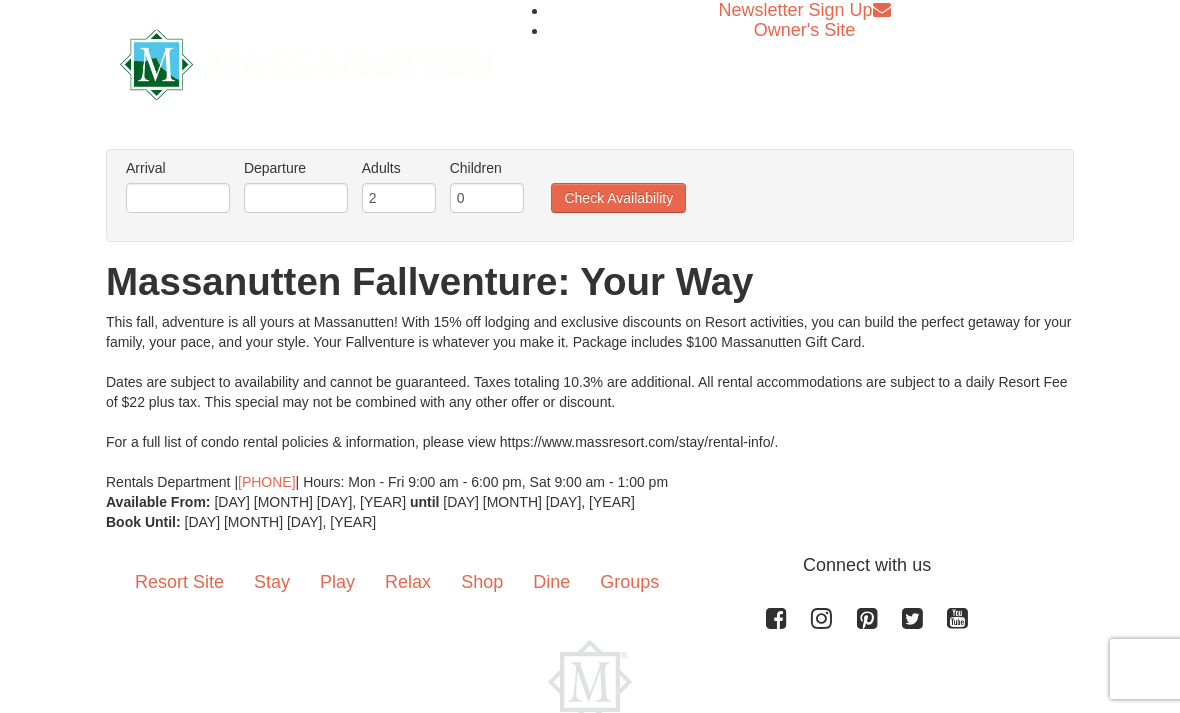 scroll, scrollTop: 0, scrollLeft: 0, axis: both 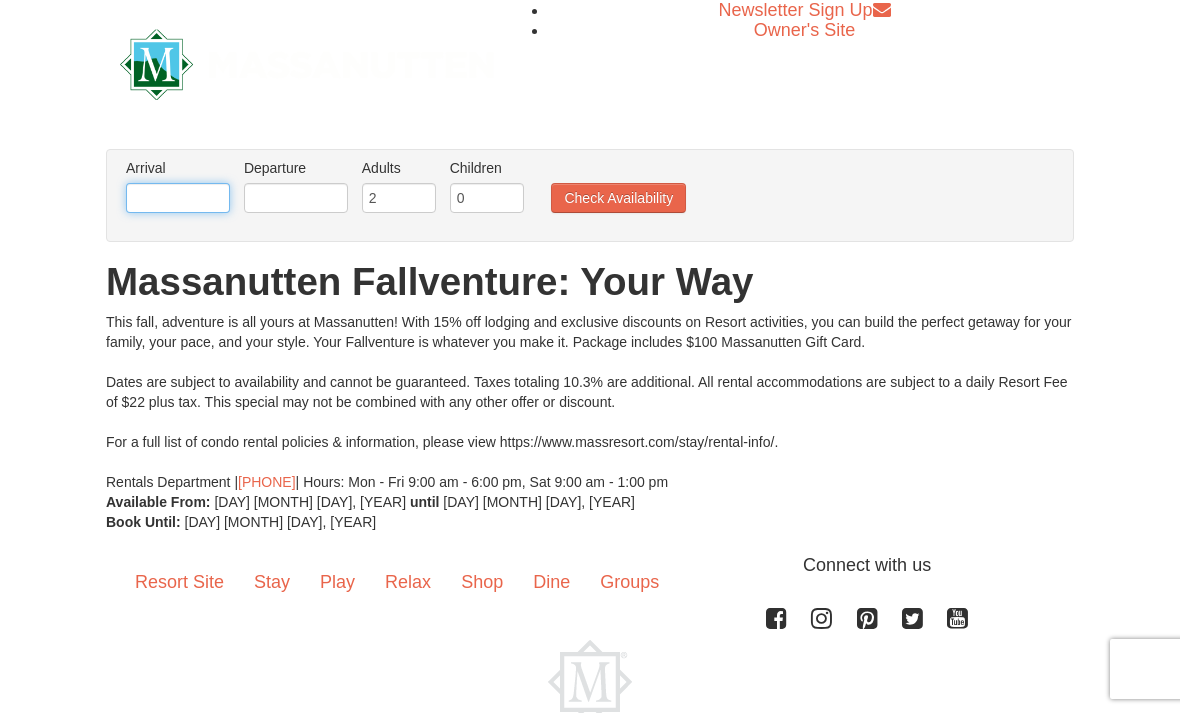 click at bounding box center [178, 198] 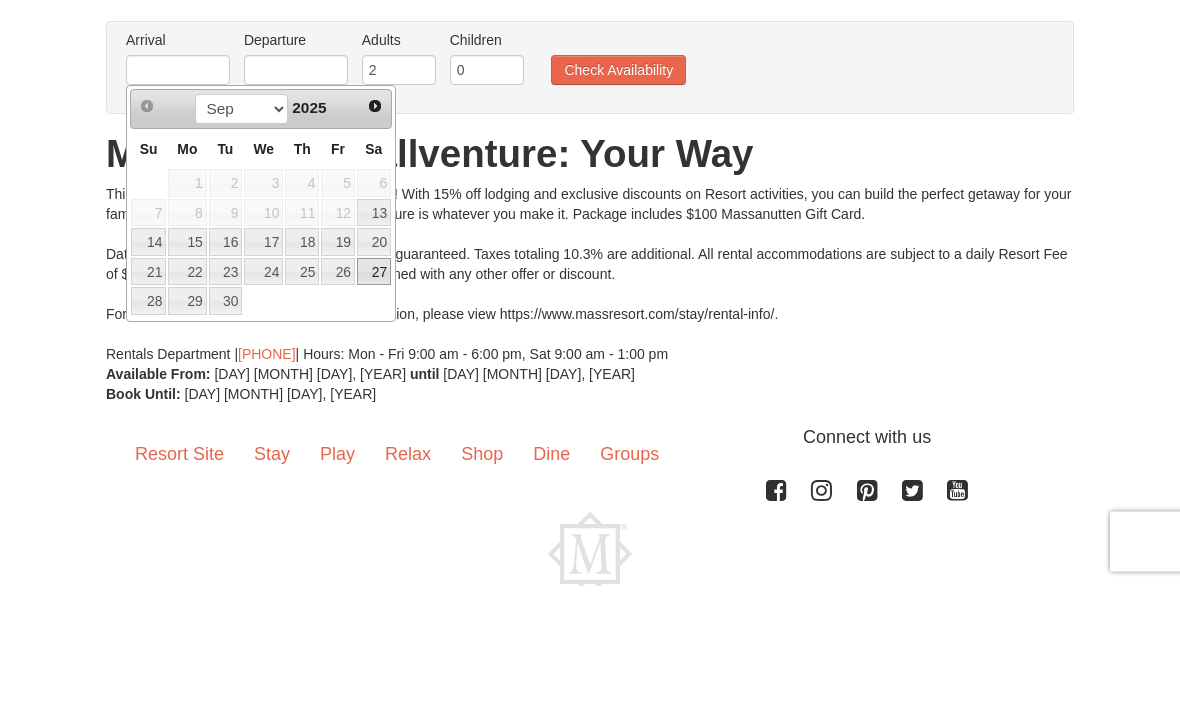 click on "27" at bounding box center (374, 400) 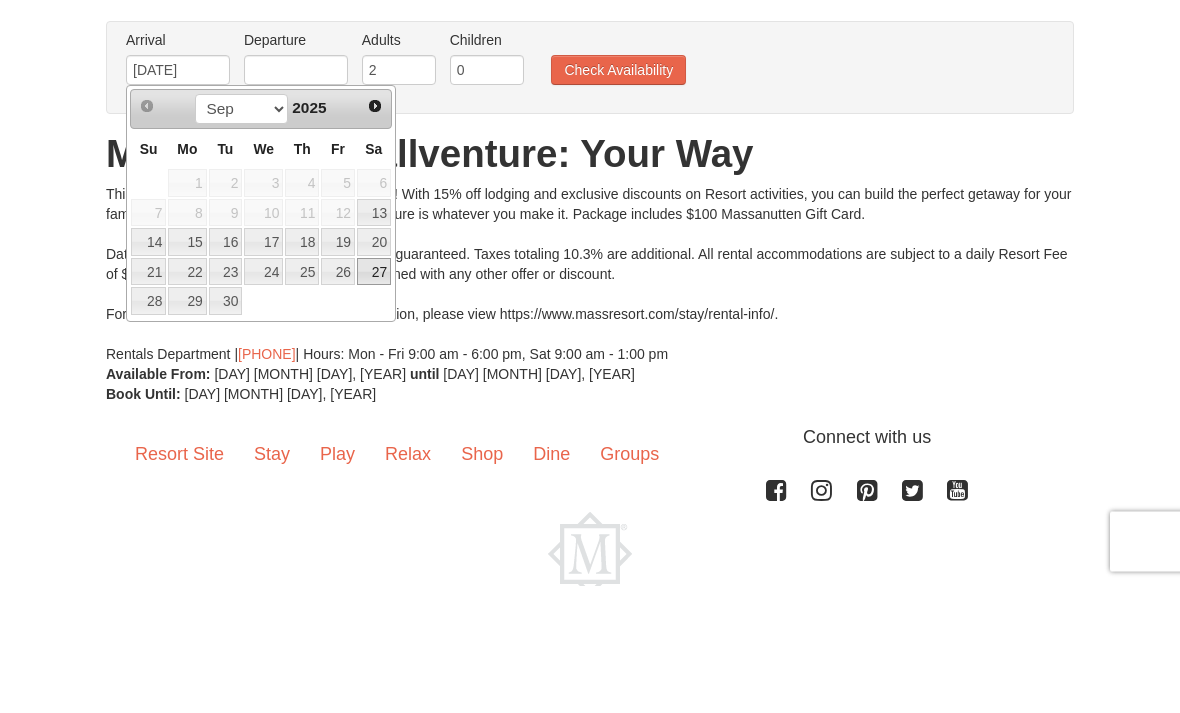 scroll, scrollTop: 39, scrollLeft: 0, axis: vertical 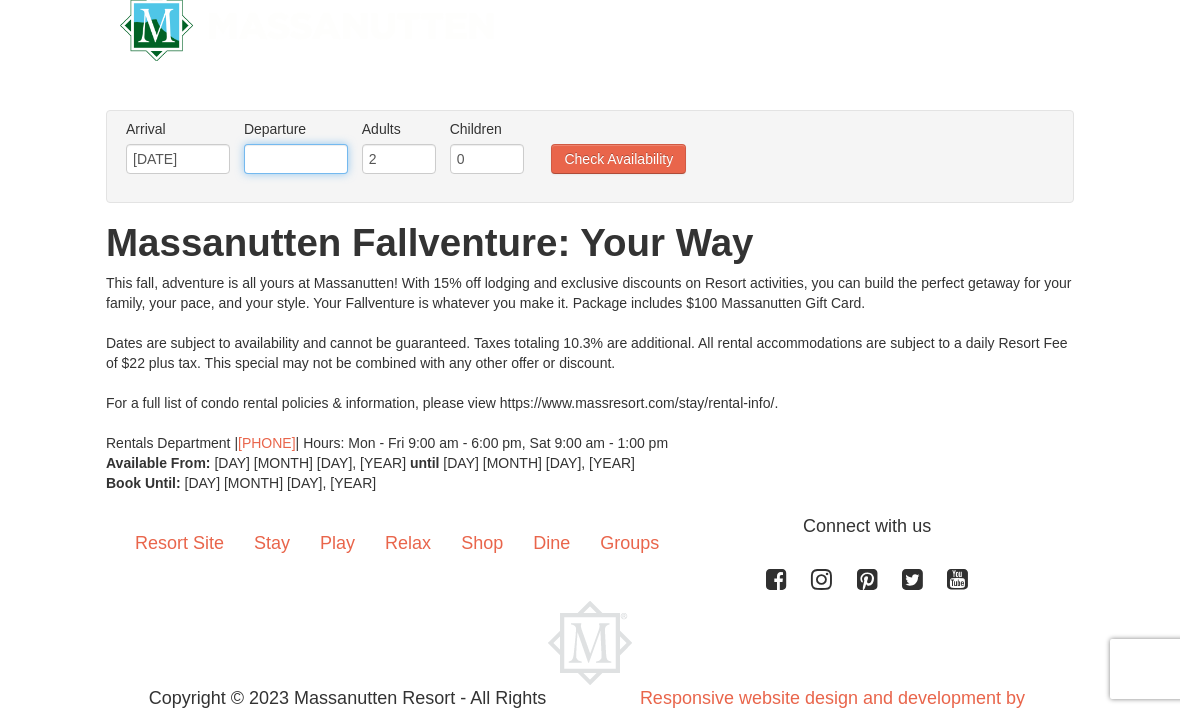 click at bounding box center (296, 159) 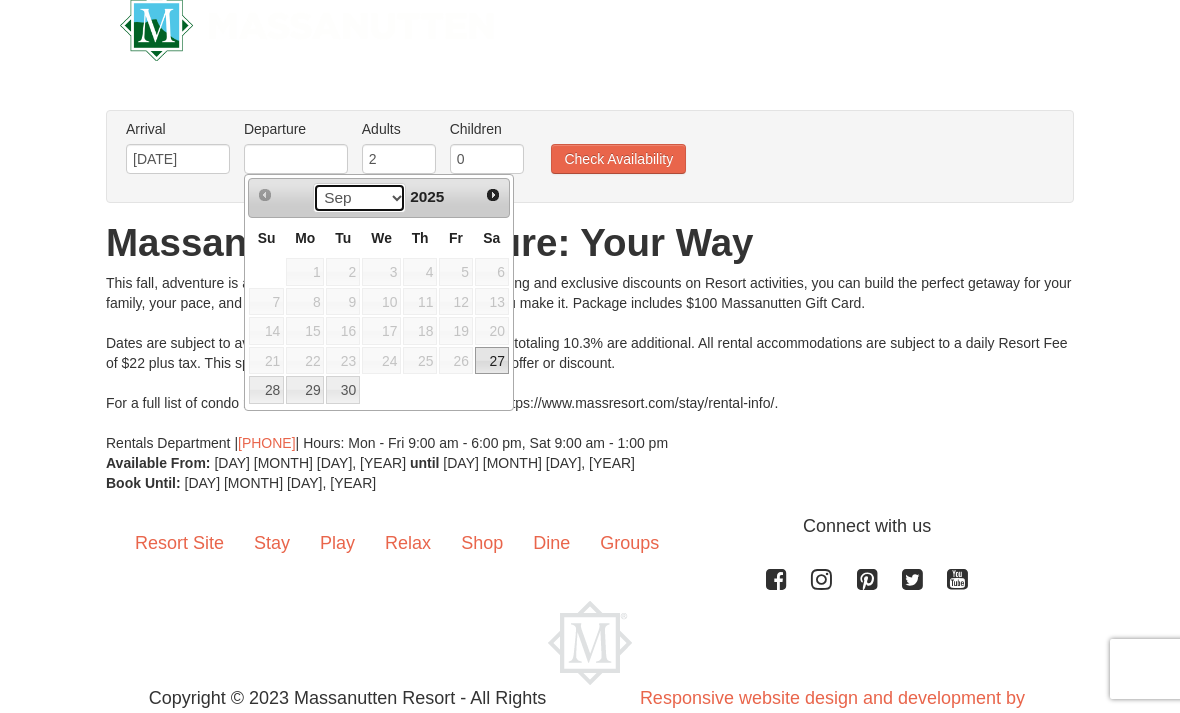 click on "Sep Oct Nov Dec" at bounding box center (359, 198) 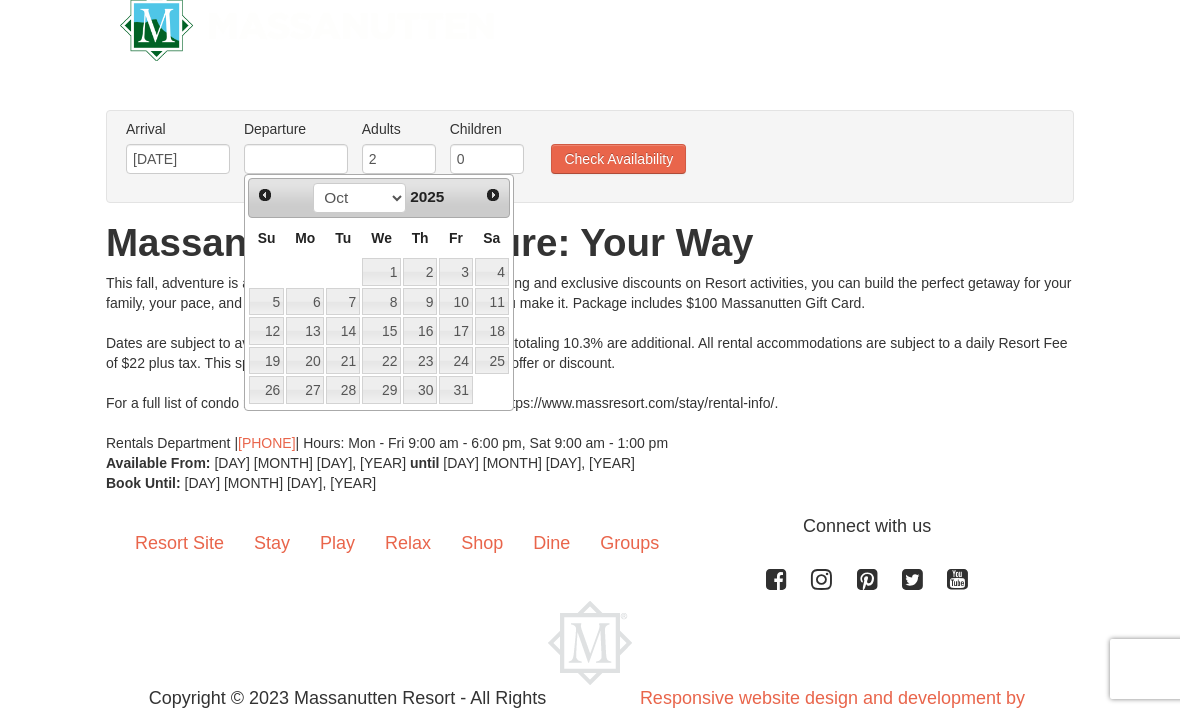 click on "4" at bounding box center [492, 272] 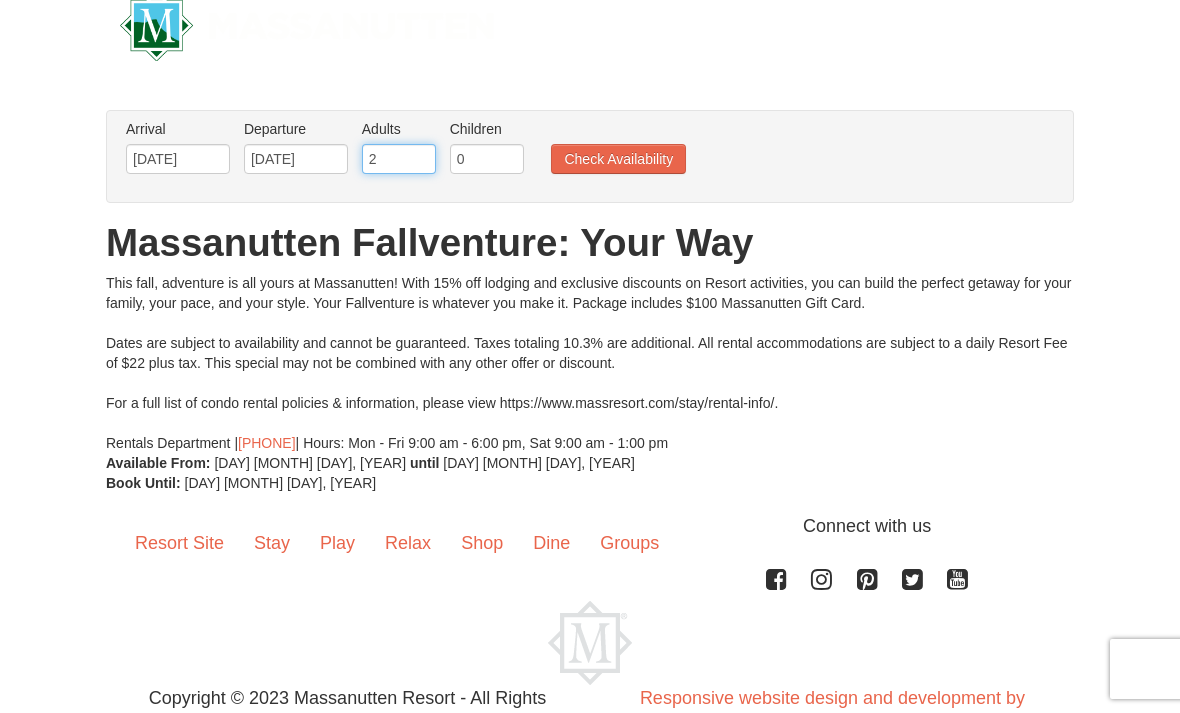 click on "2" at bounding box center (399, 159) 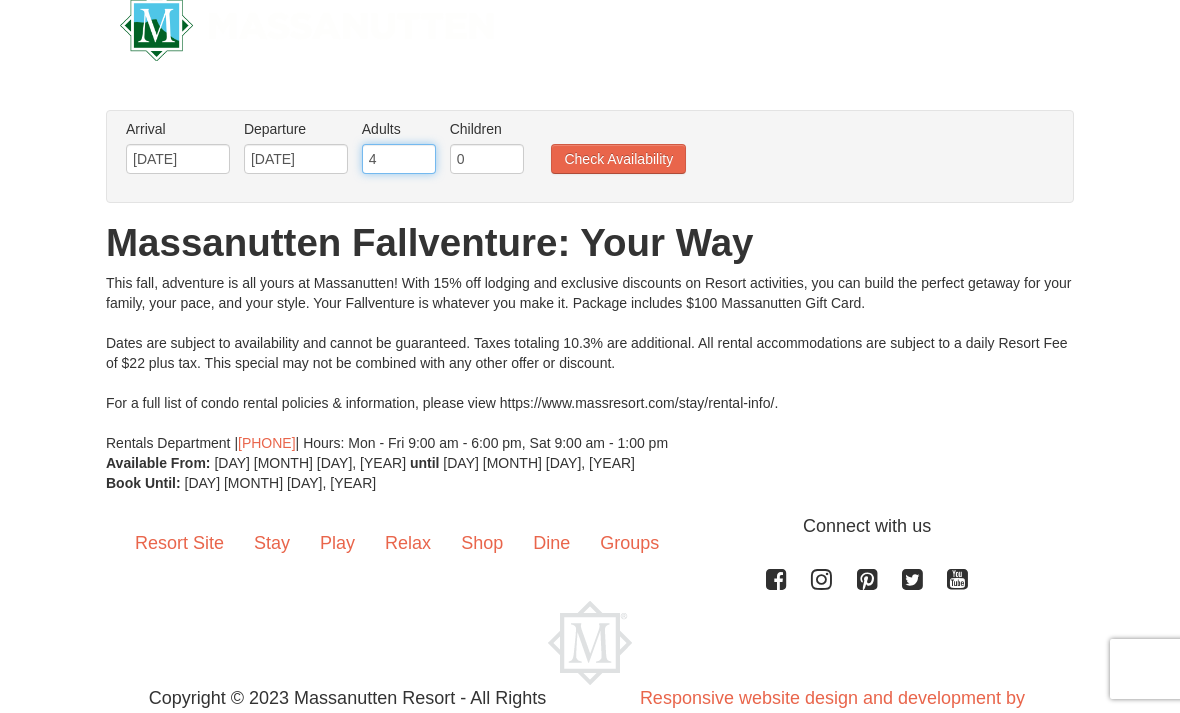 type on "4" 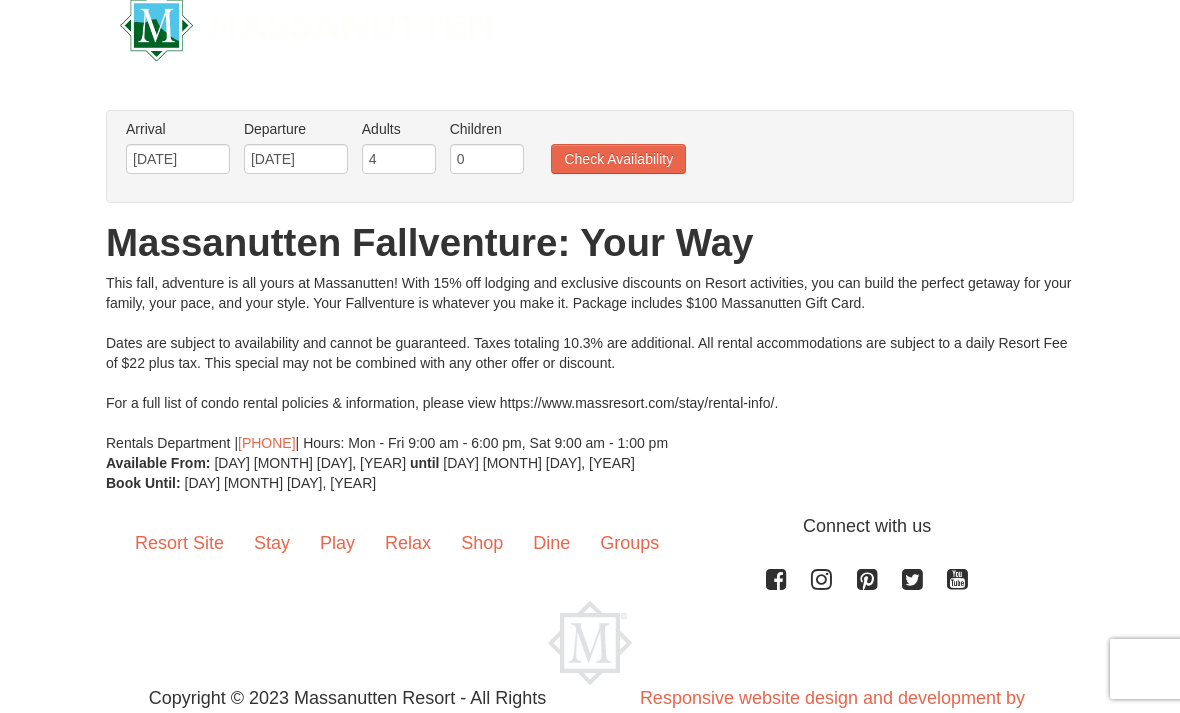 click on "Check Availability" at bounding box center (618, 159) 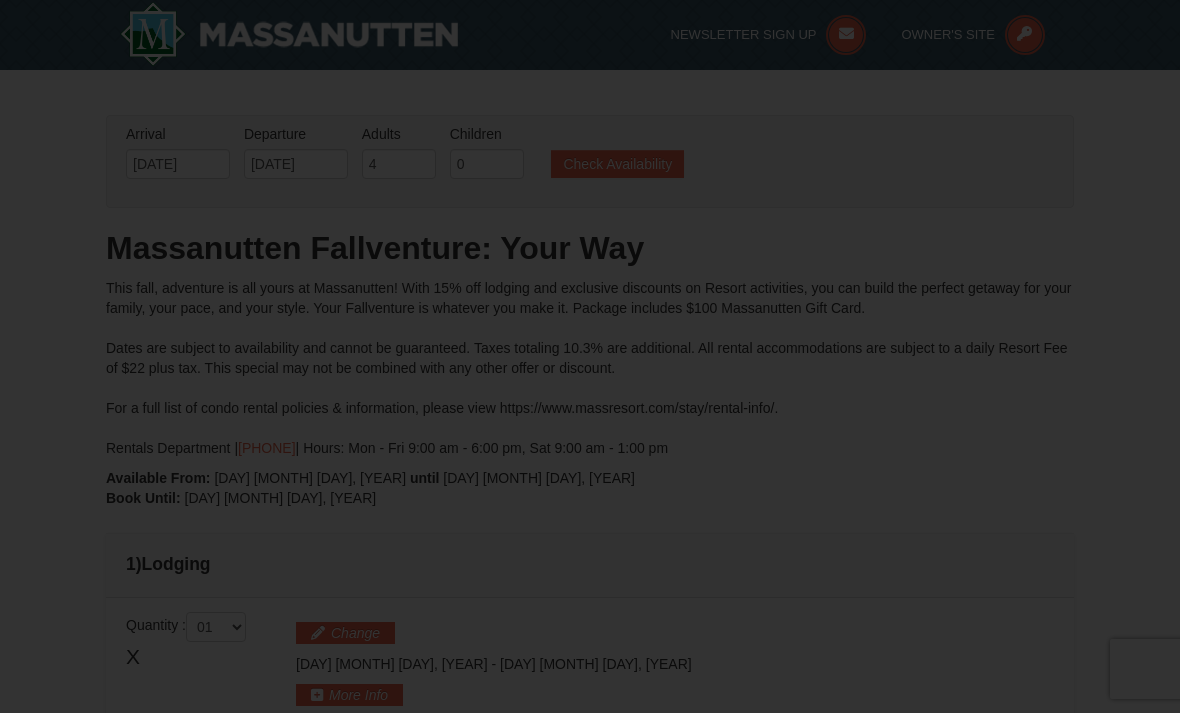 scroll, scrollTop: 242, scrollLeft: 0, axis: vertical 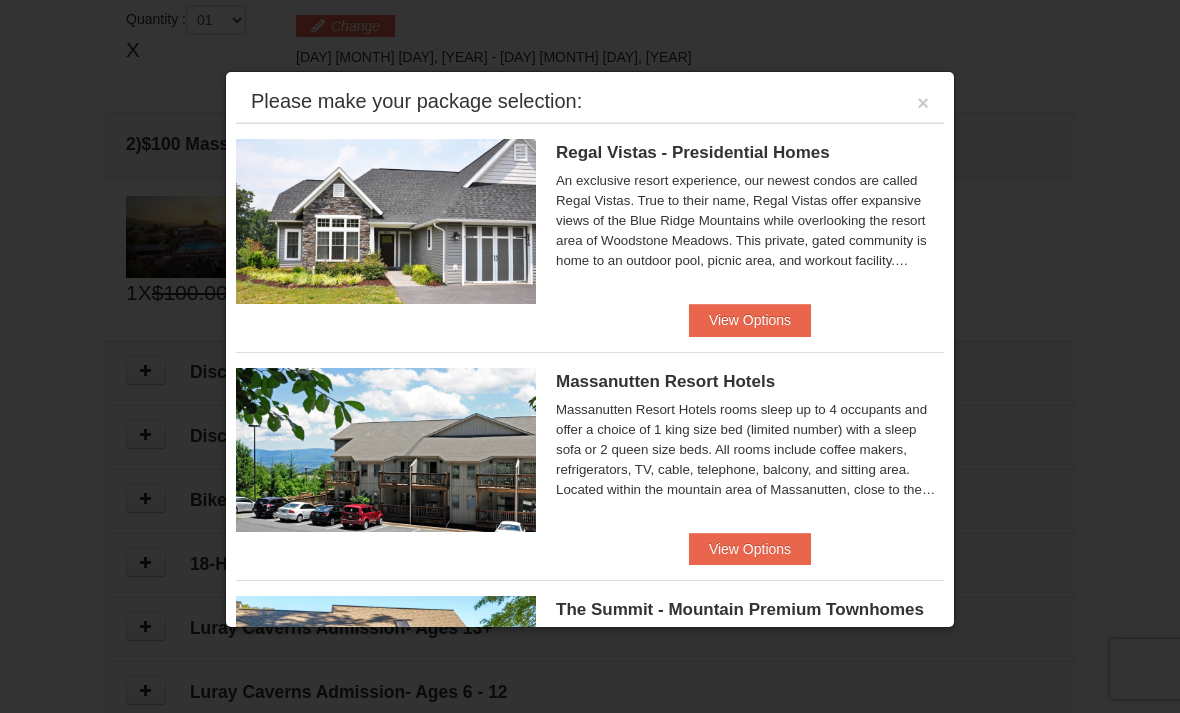 click on "View Options" at bounding box center [750, 549] 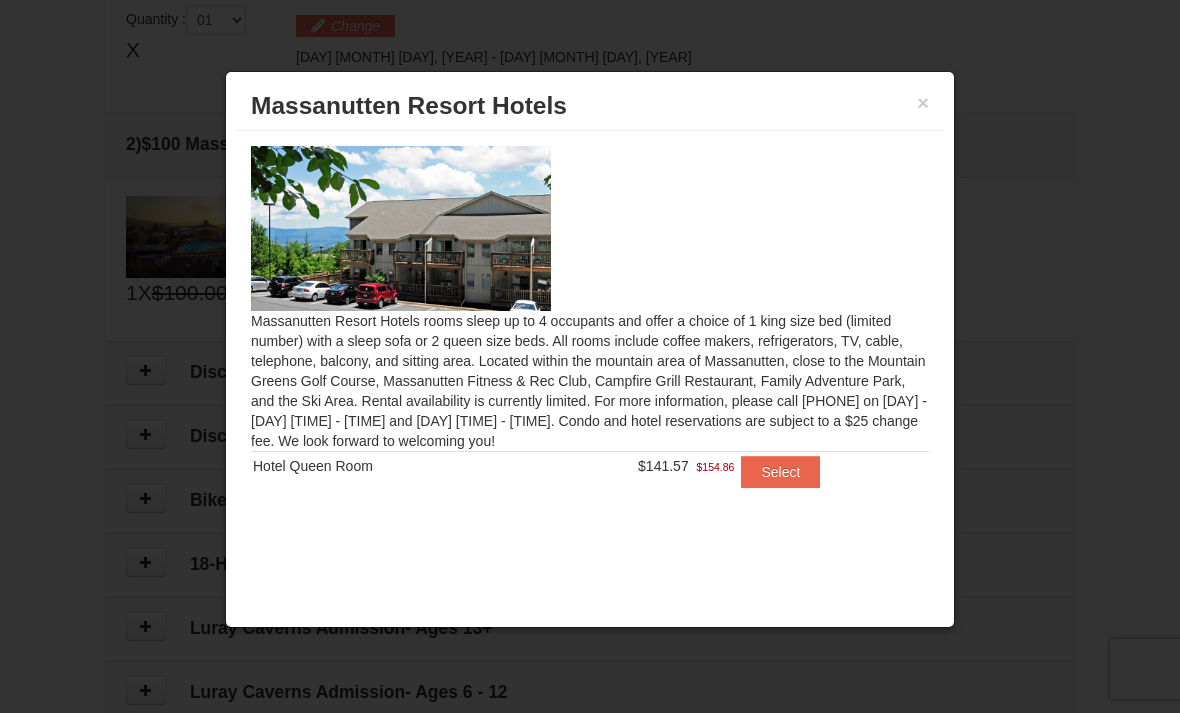 click on "×" at bounding box center (923, 103) 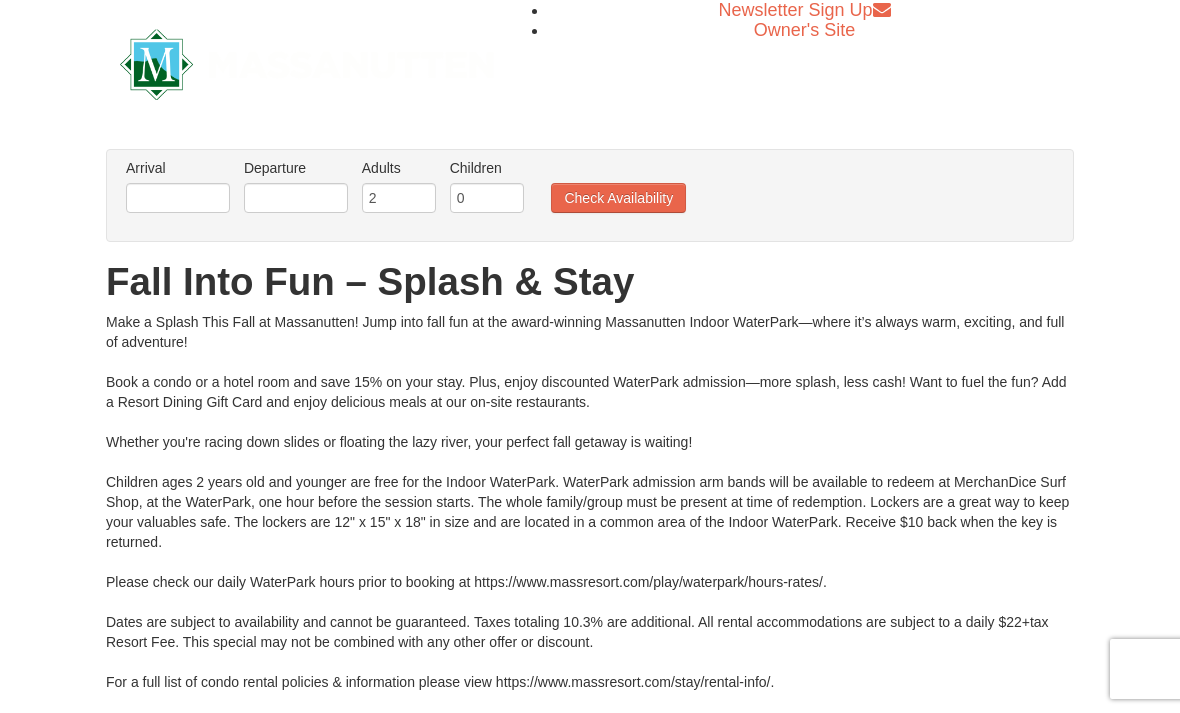 scroll, scrollTop: 0, scrollLeft: 0, axis: both 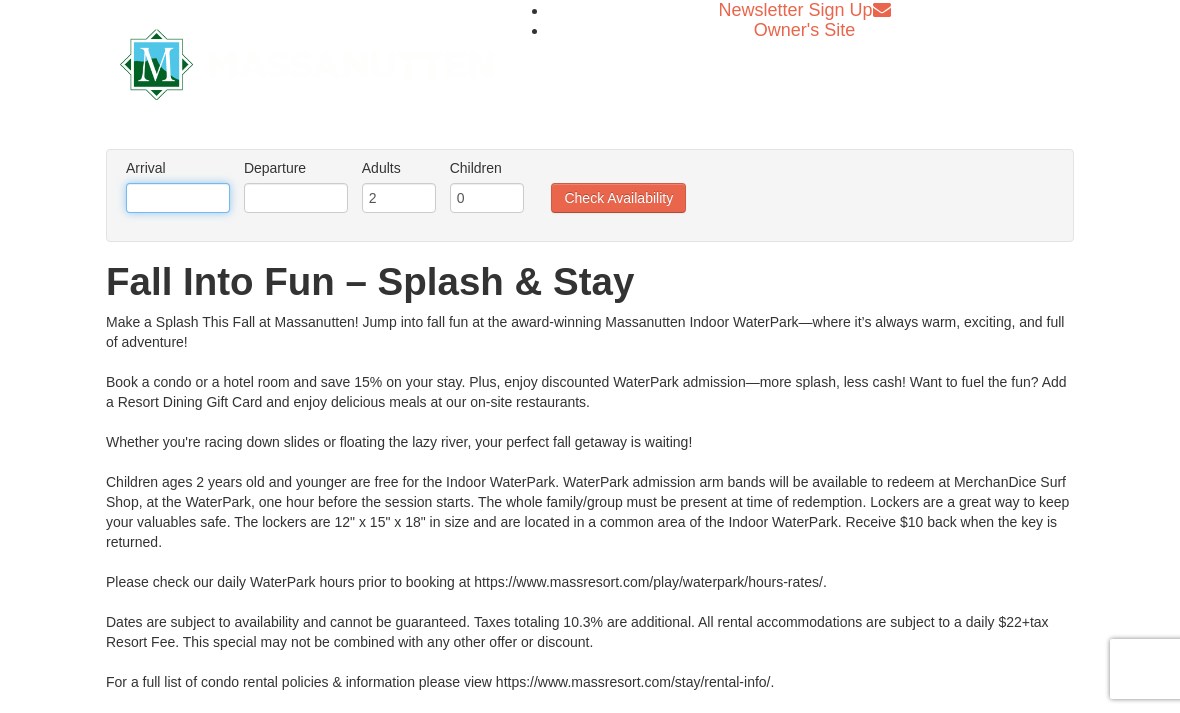 click at bounding box center [178, 198] 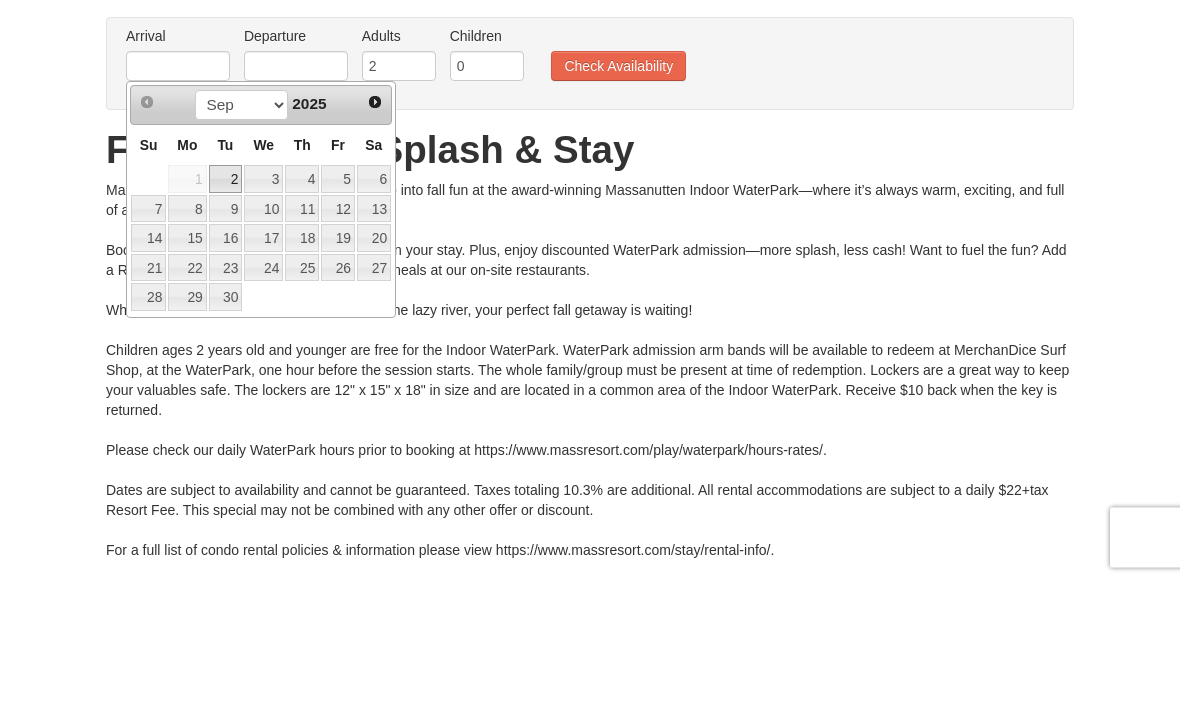 click on "27" at bounding box center [374, 400] 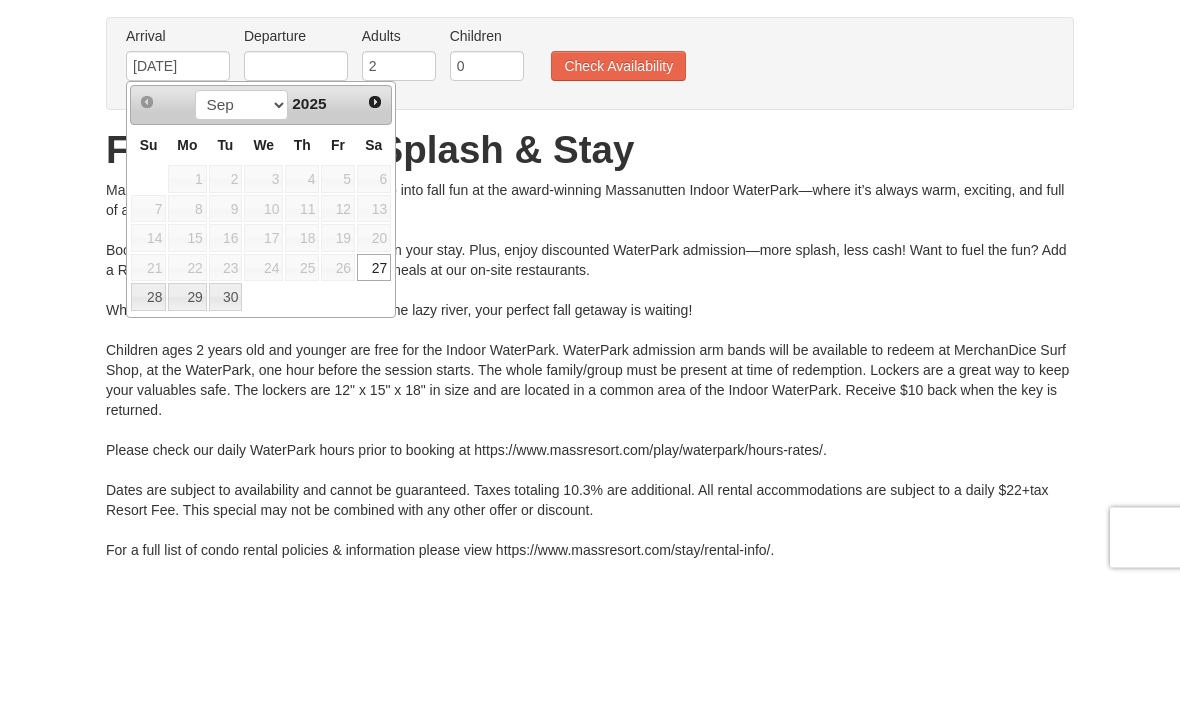 scroll, scrollTop: 132, scrollLeft: 0, axis: vertical 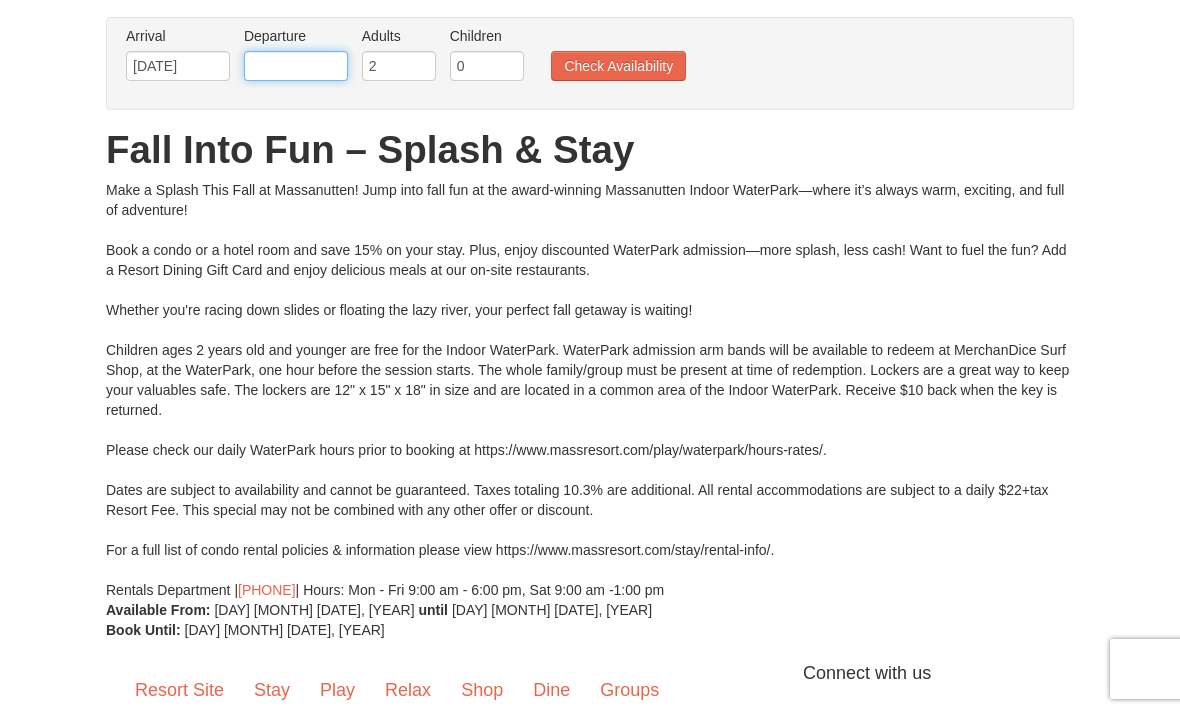 click at bounding box center (296, 66) 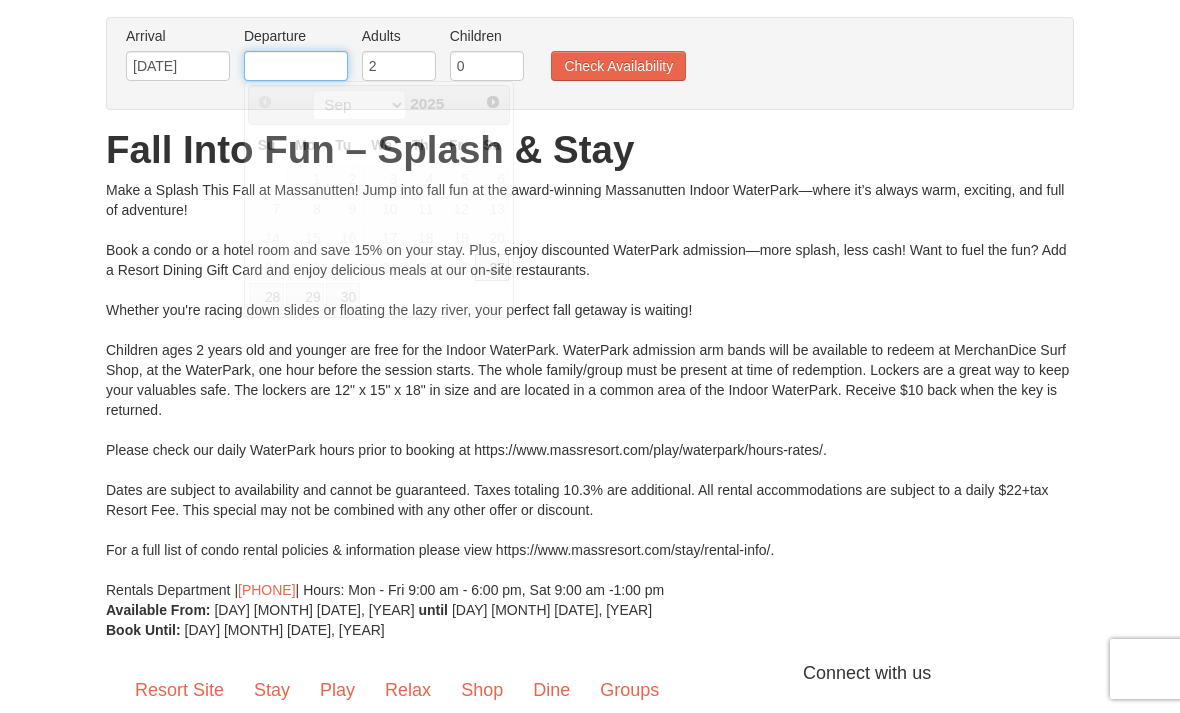scroll, scrollTop: 131, scrollLeft: 0, axis: vertical 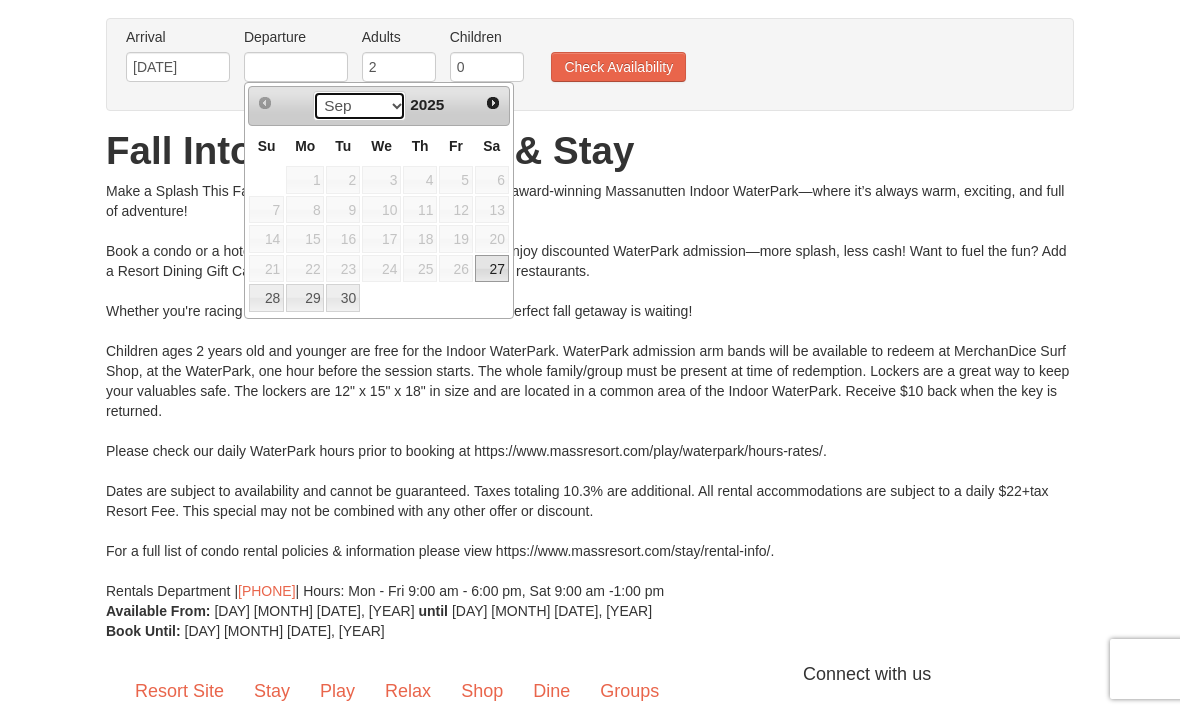 click on "Sep Oct Nov Dec" at bounding box center [359, 106] 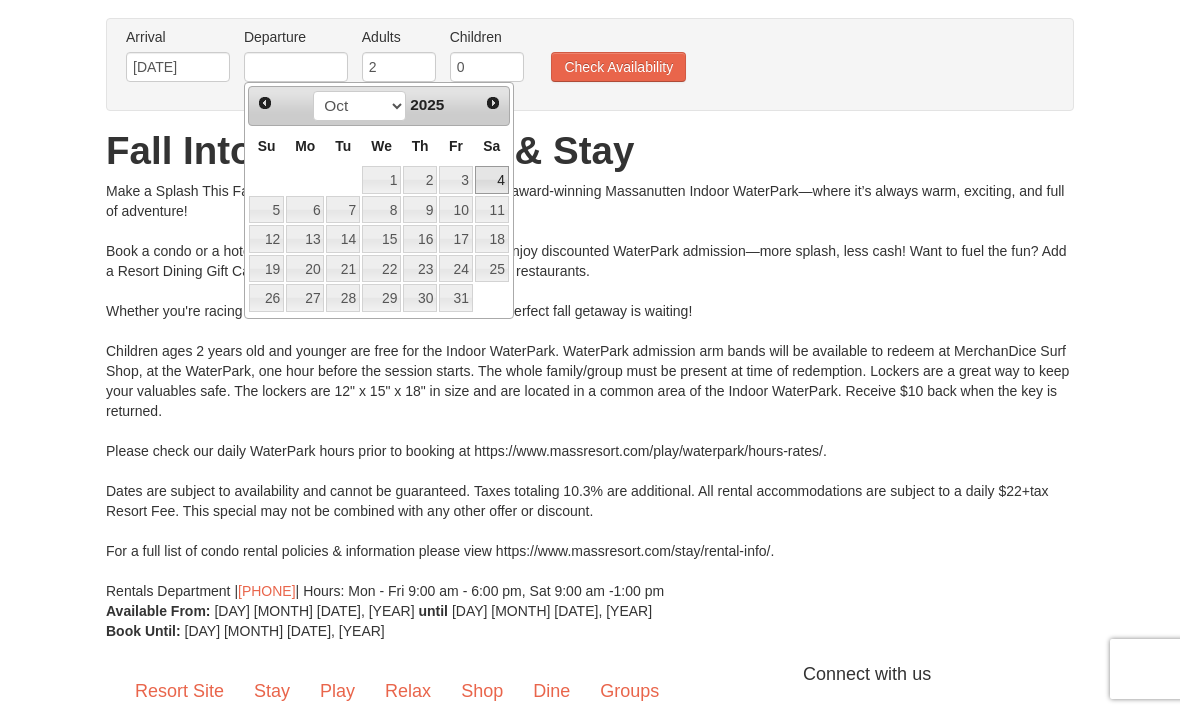 click on "4" at bounding box center (492, 180) 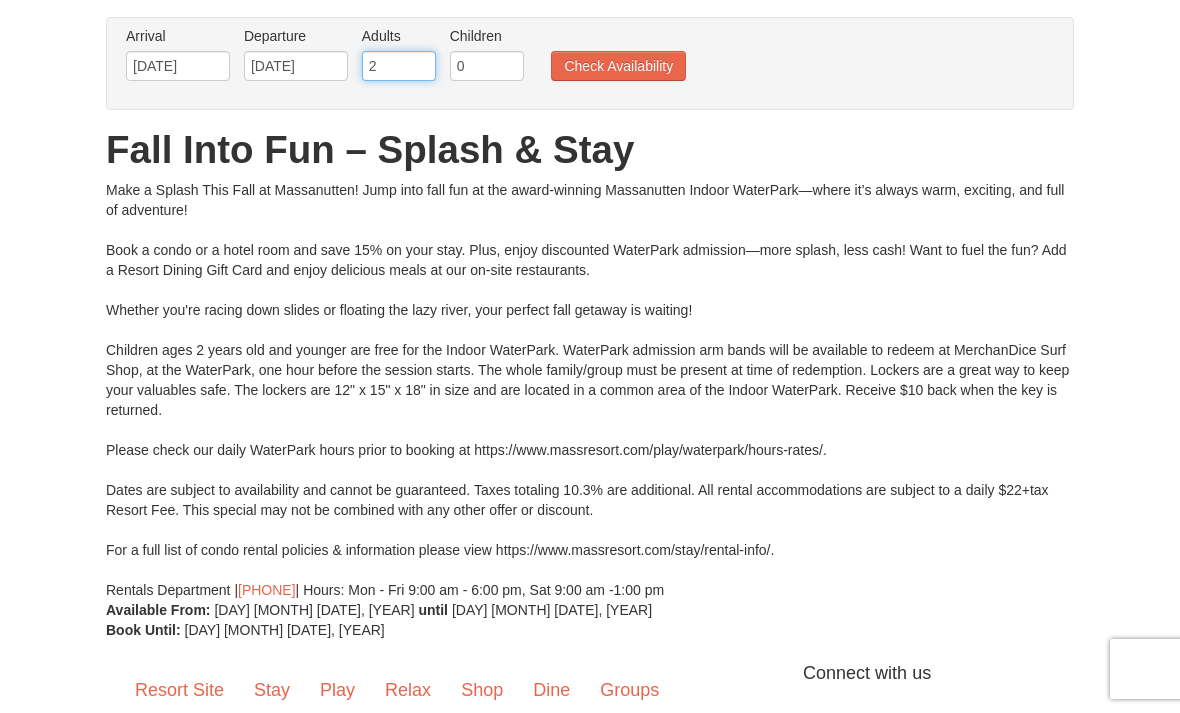 click on "2" at bounding box center (399, 66) 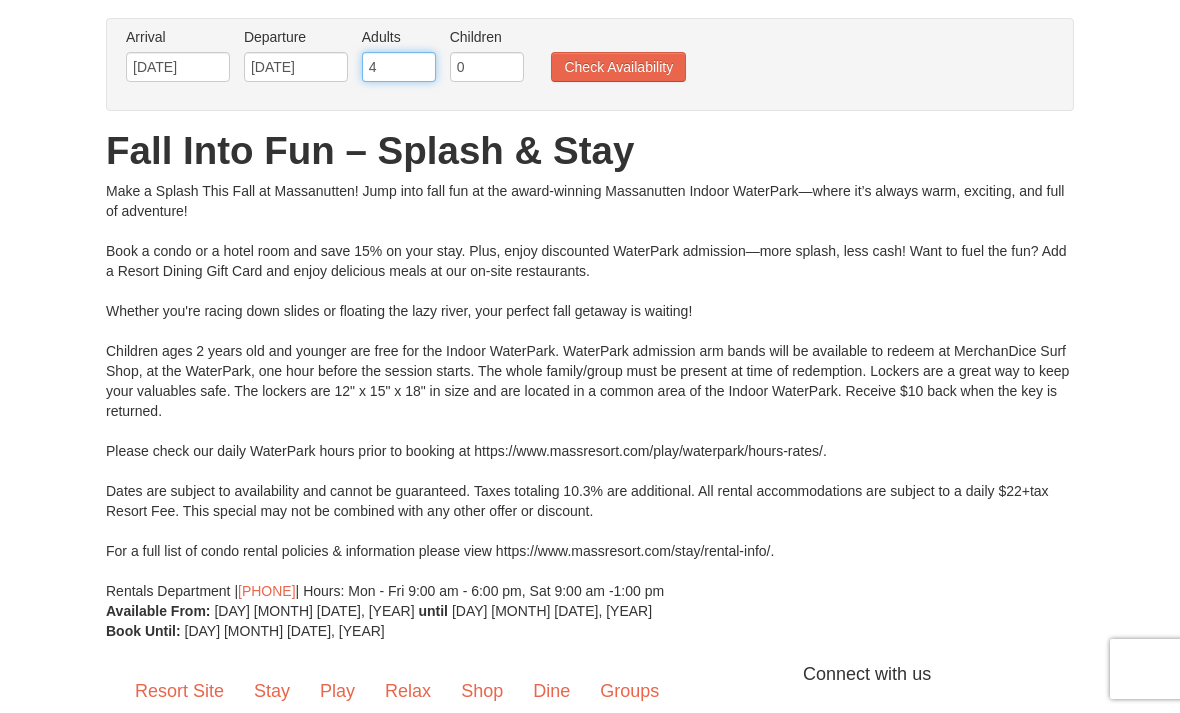 type on "4" 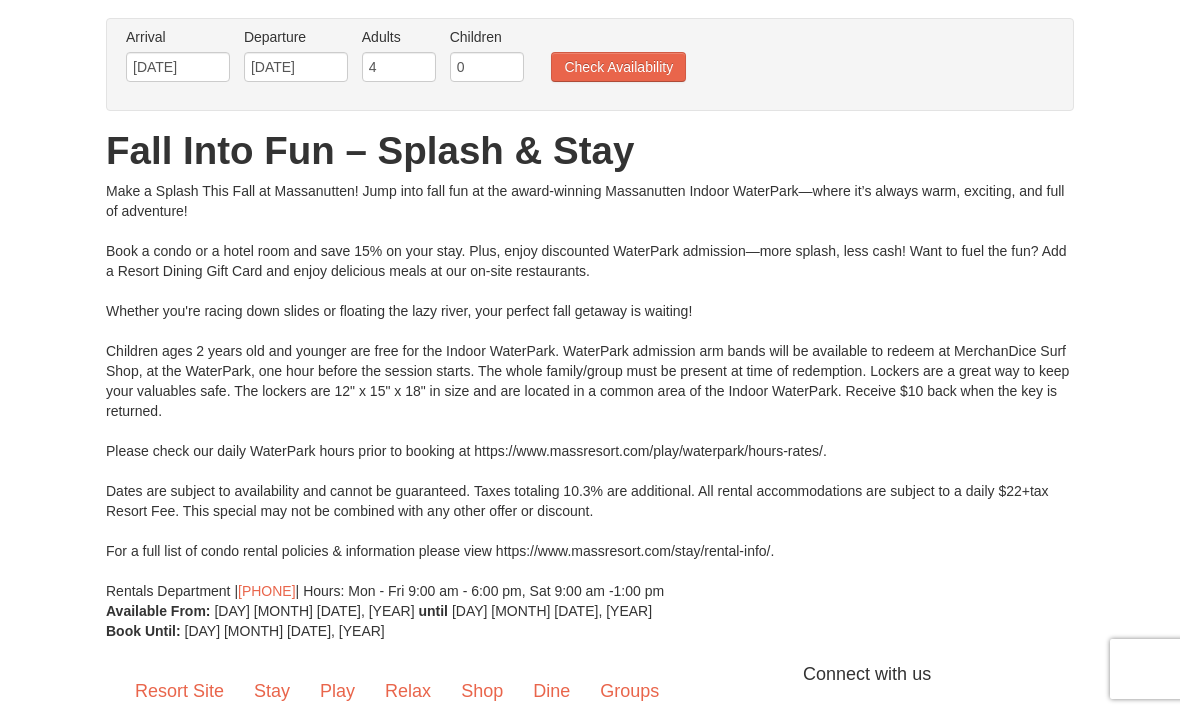 click on "Check Availability" at bounding box center (618, 67) 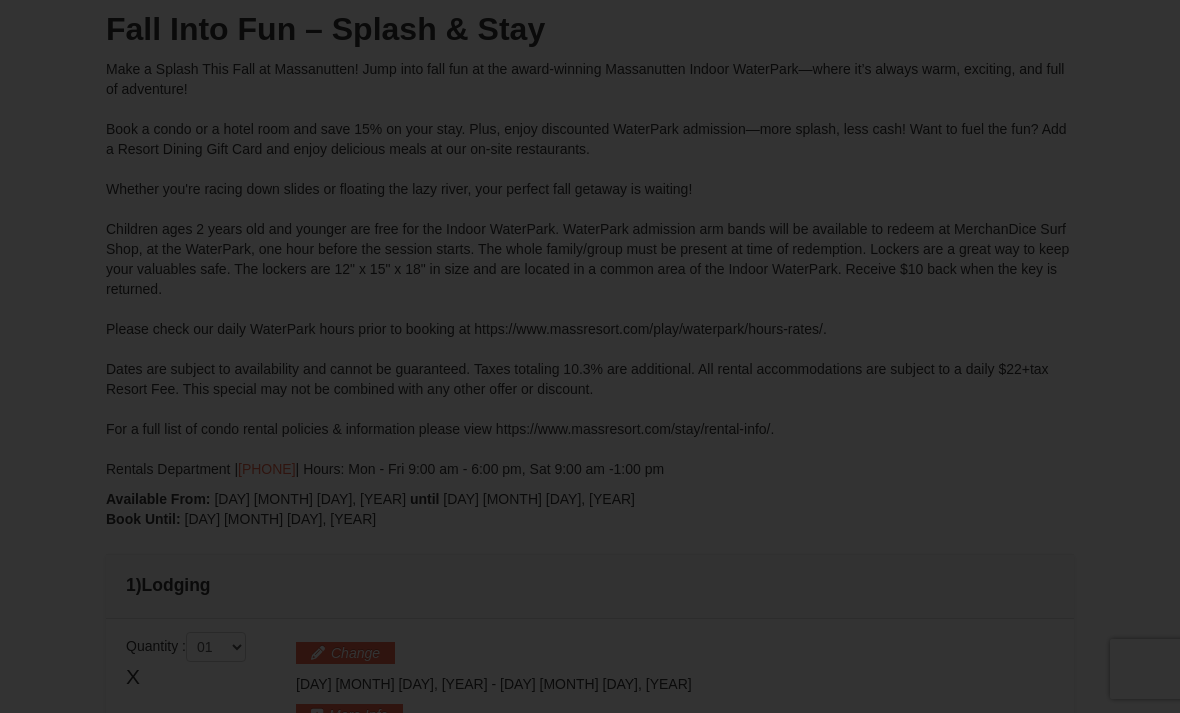 scroll, scrollTop: 0, scrollLeft: 0, axis: both 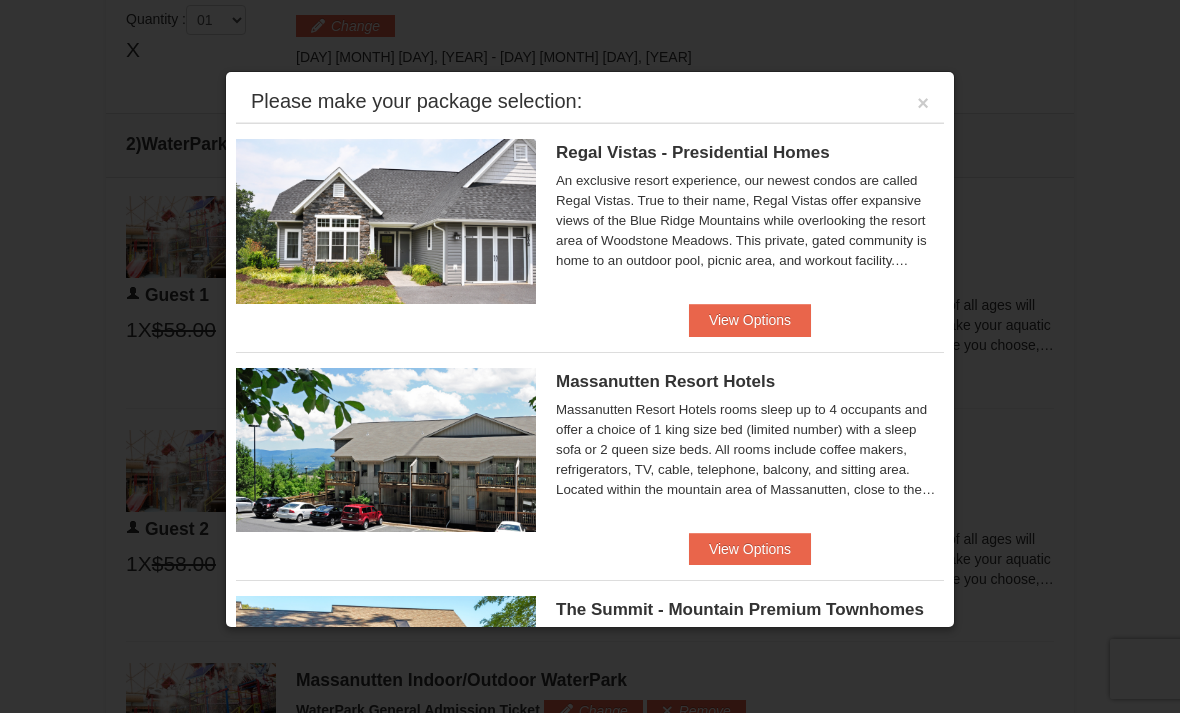 click on "View Options" at bounding box center [750, 549] 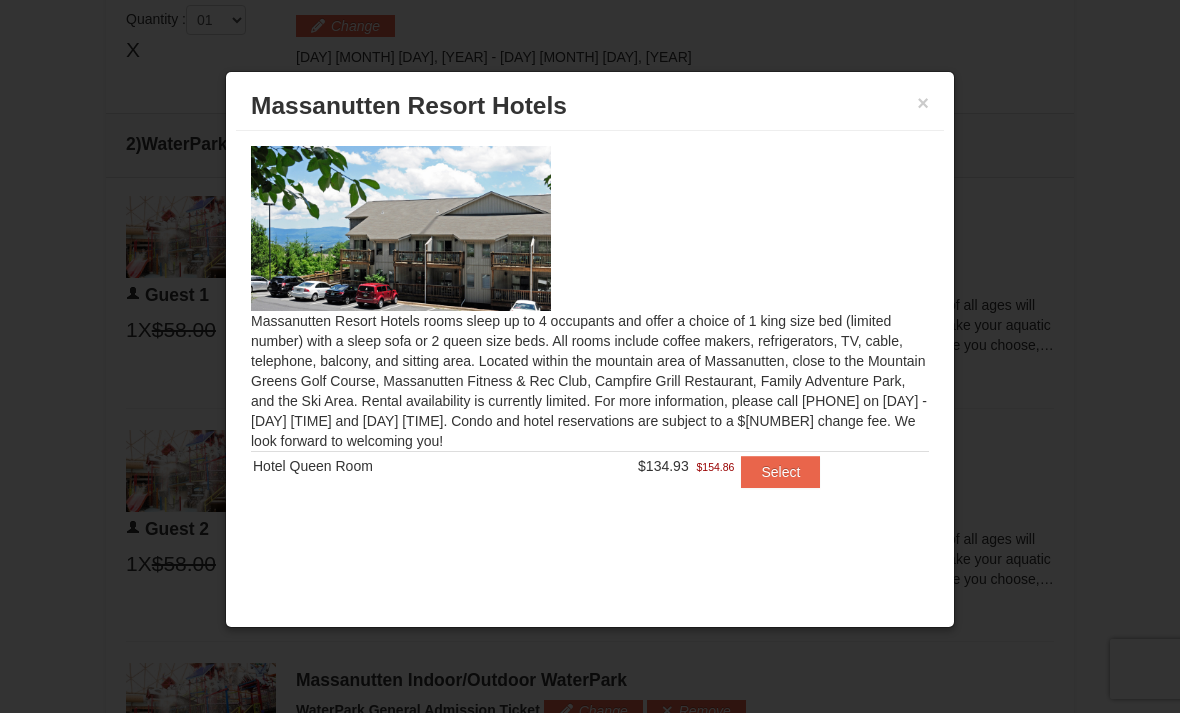 click on "×" at bounding box center (923, 103) 